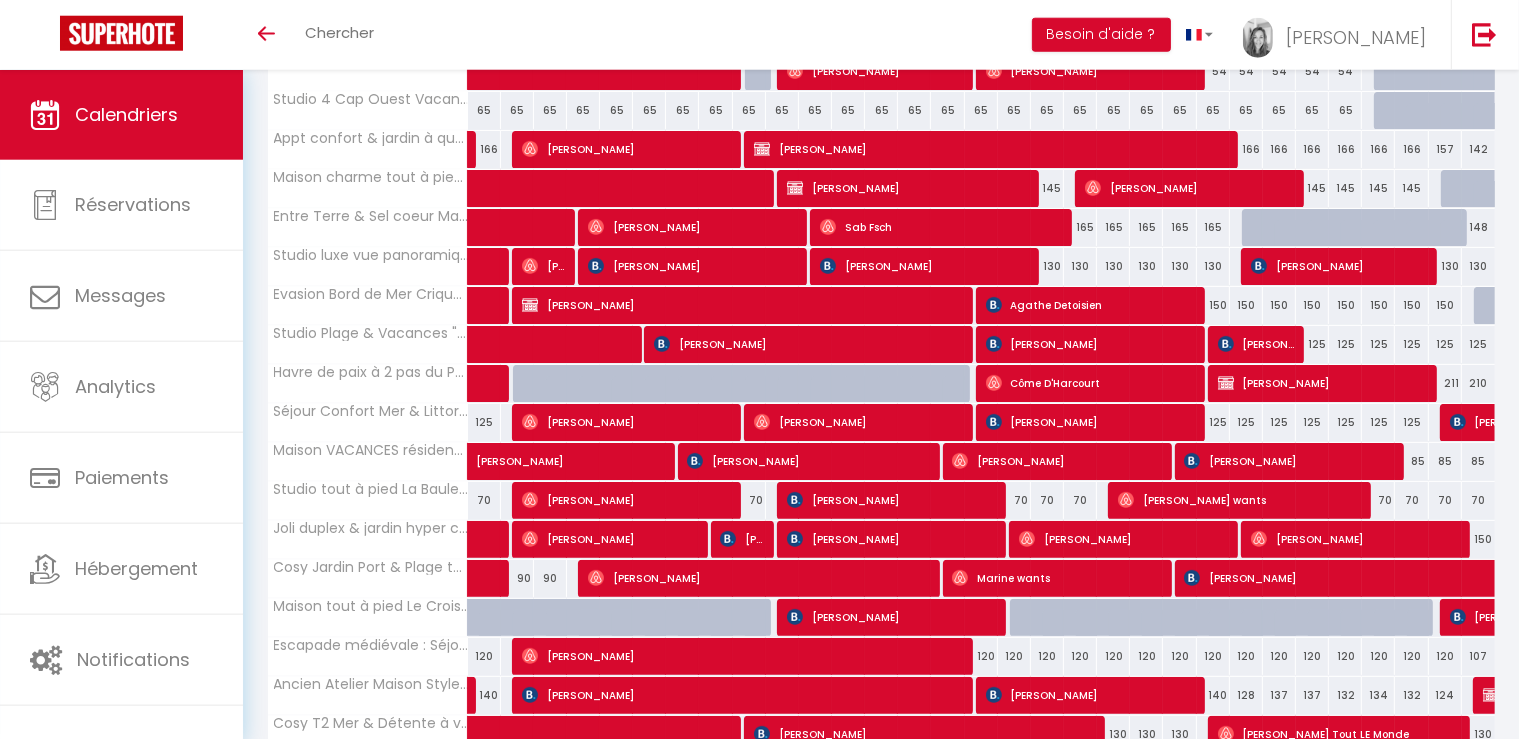 scroll, scrollTop: 583, scrollLeft: 0, axis: vertical 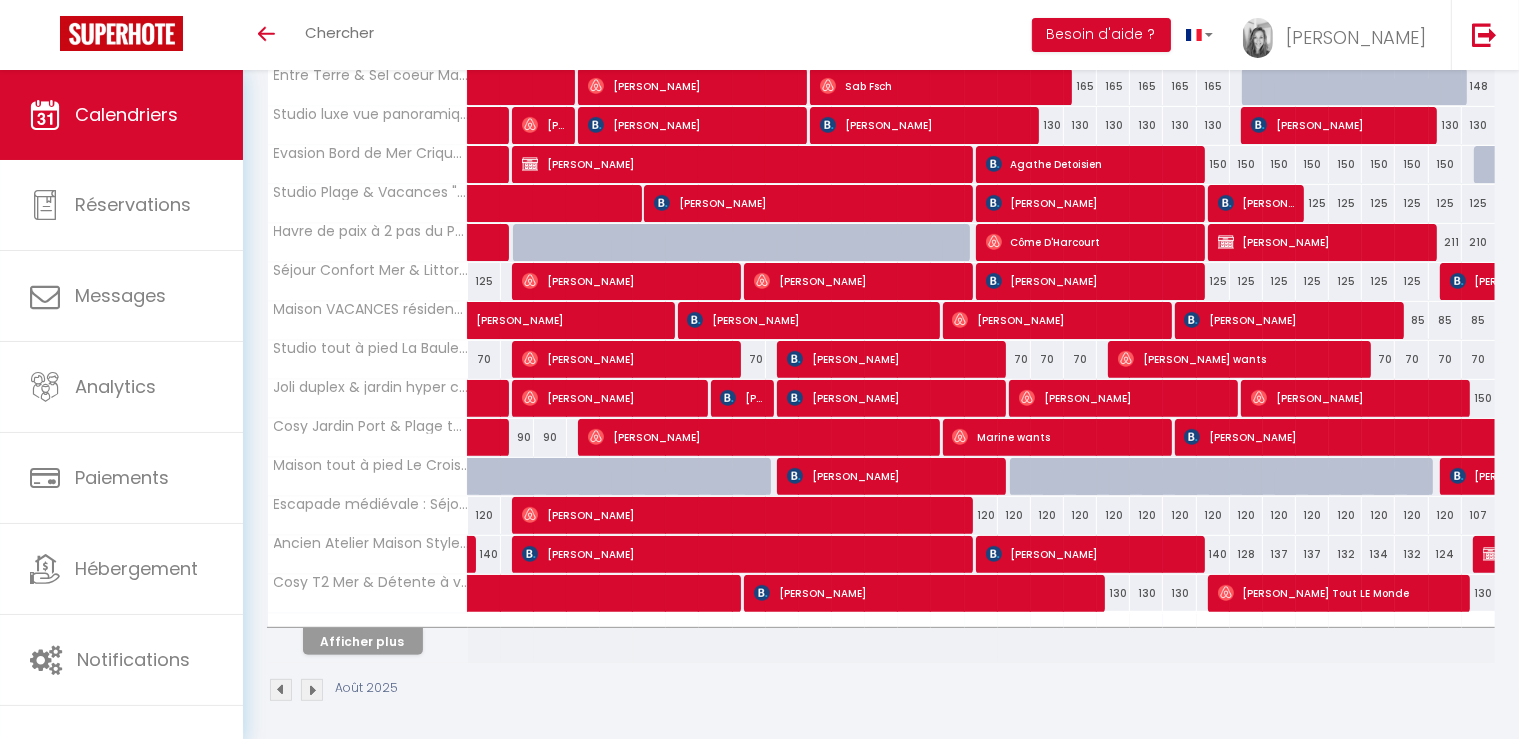 click on "Afficher plus" at bounding box center (363, 641) 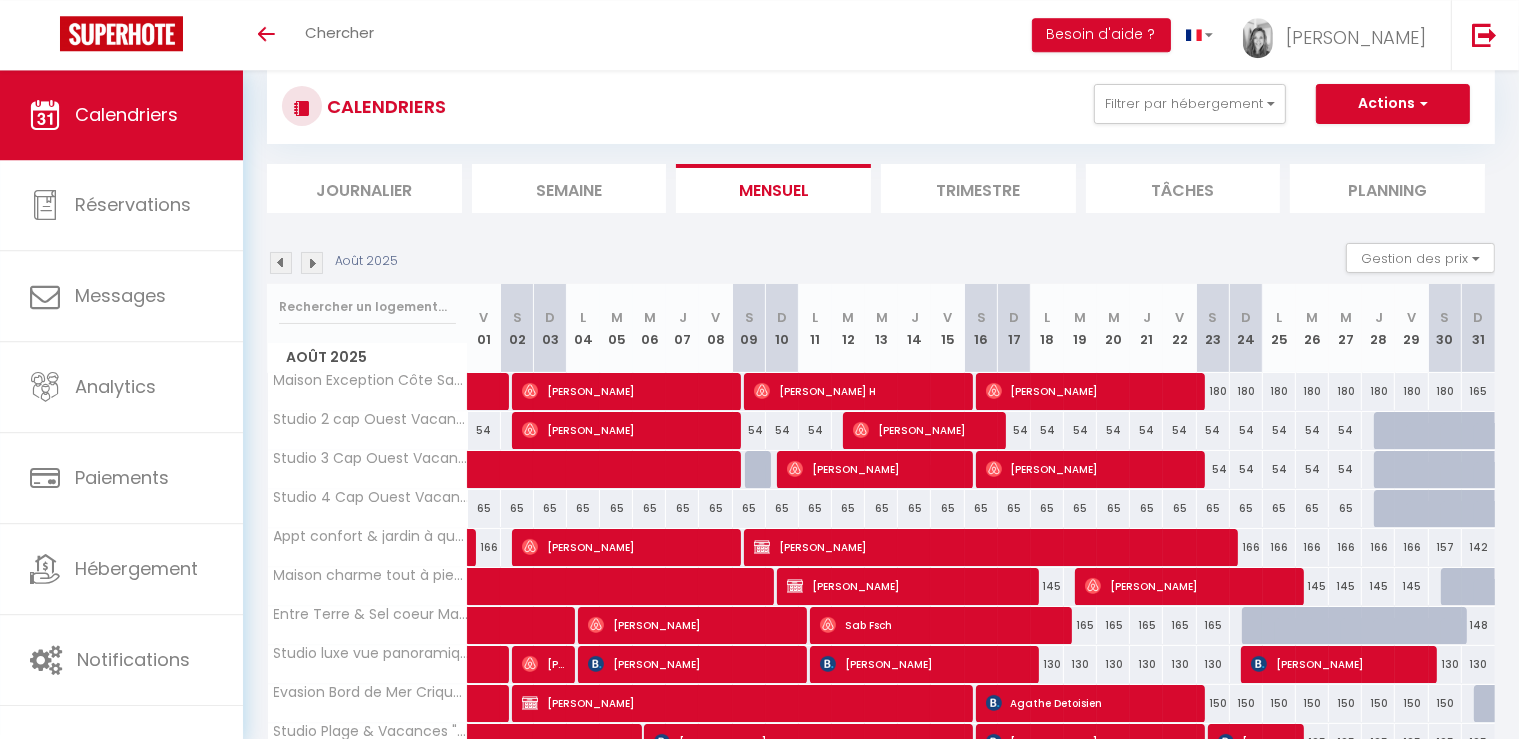 scroll, scrollTop: 0, scrollLeft: 0, axis: both 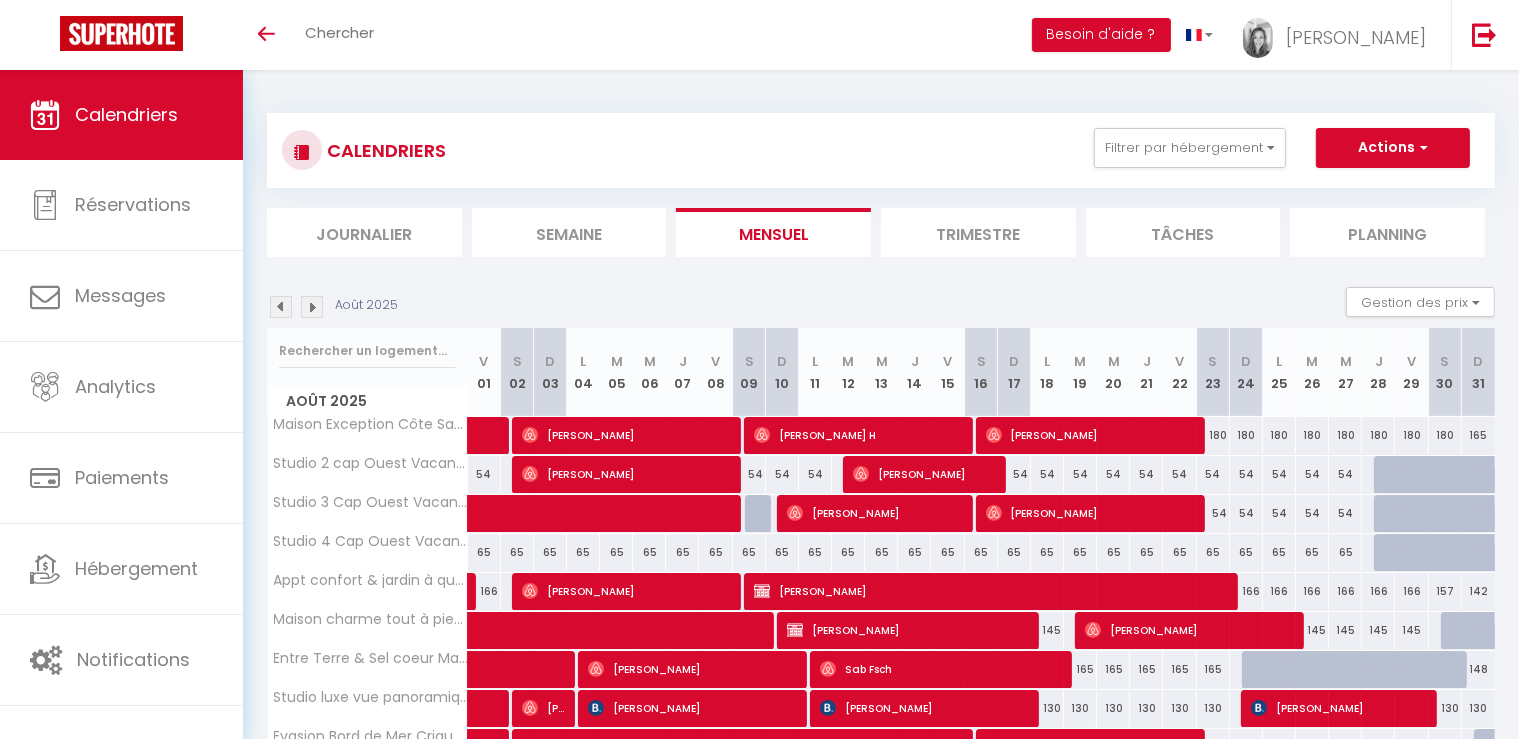 click at bounding box center [281, 307] 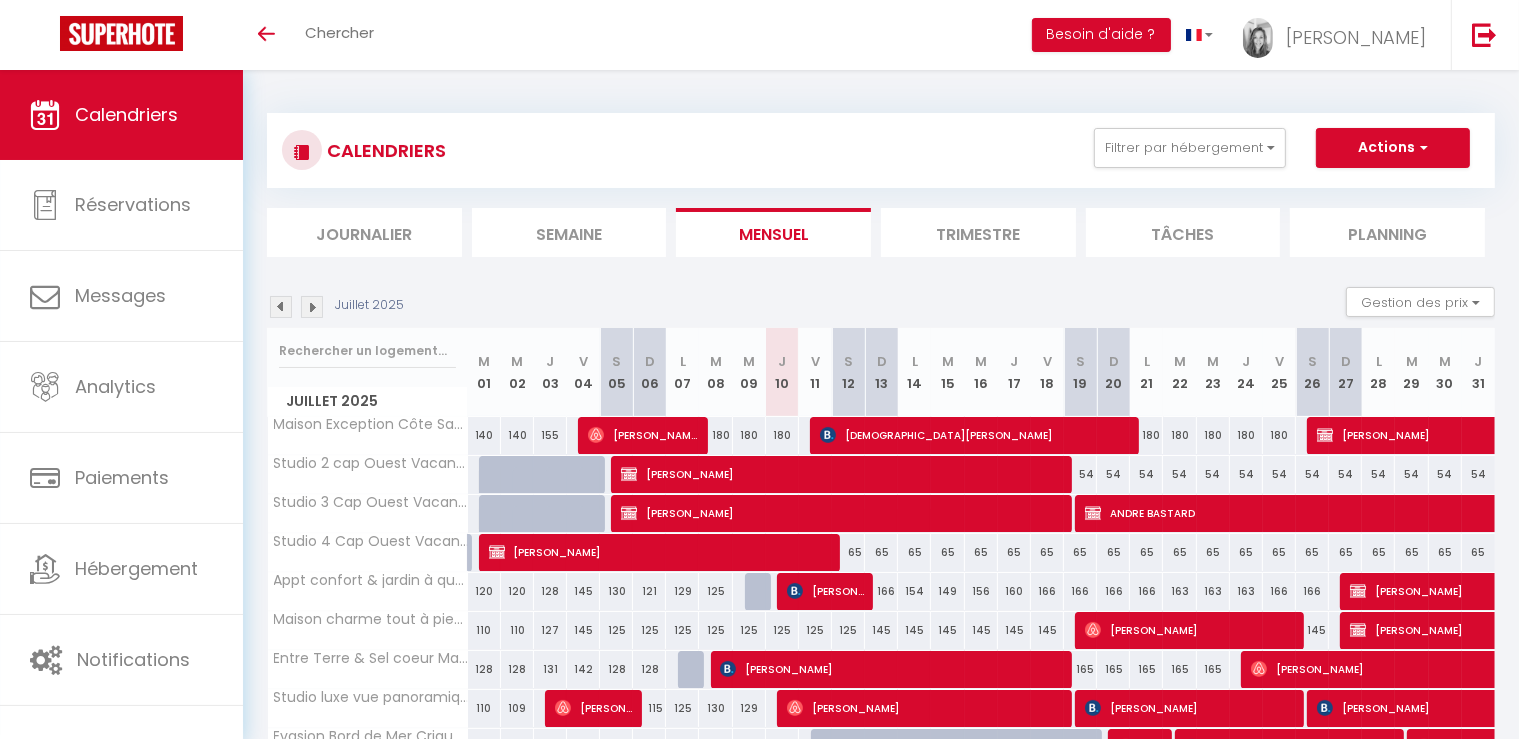 scroll, scrollTop: 195, scrollLeft: 0, axis: vertical 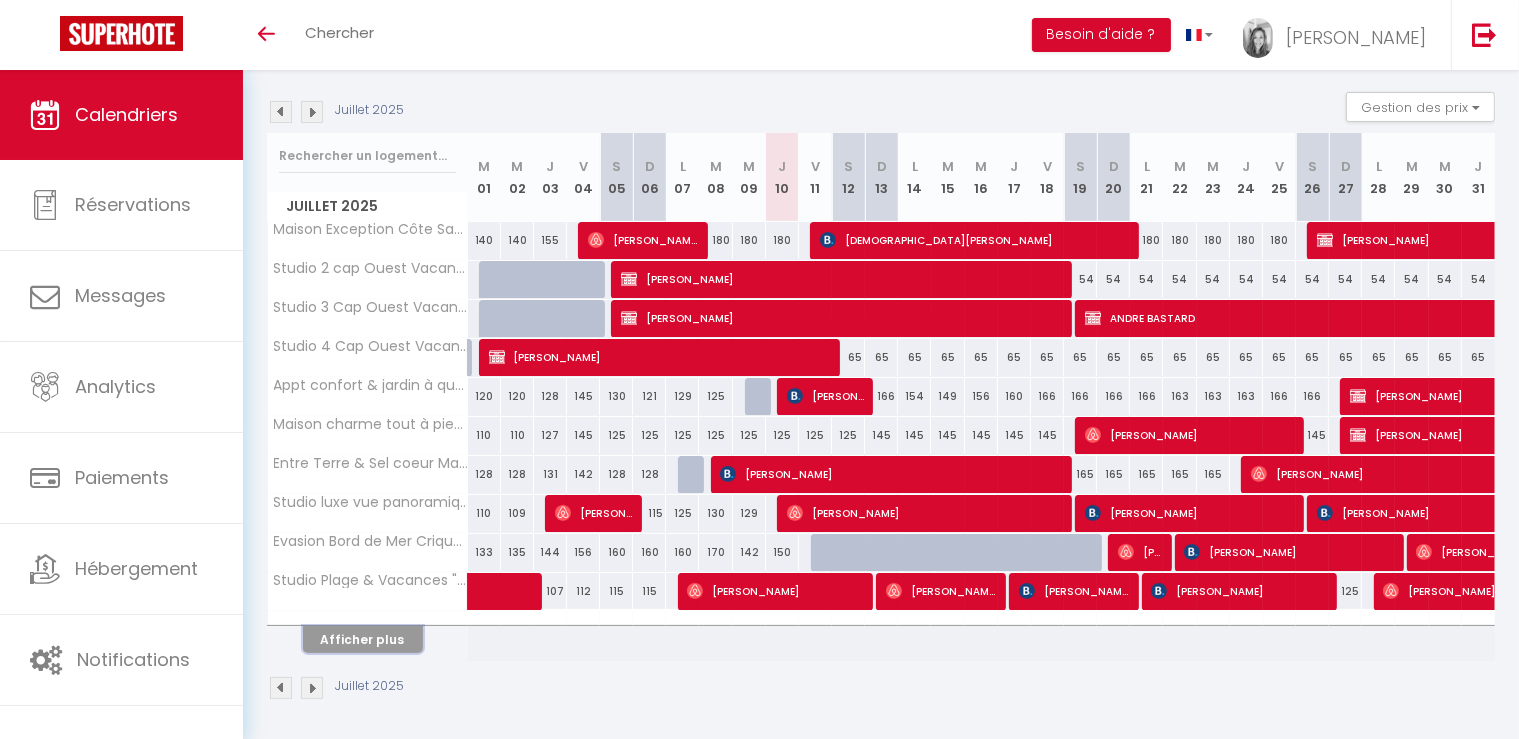 click on "Afficher plus" at bounding box center [363, 639] 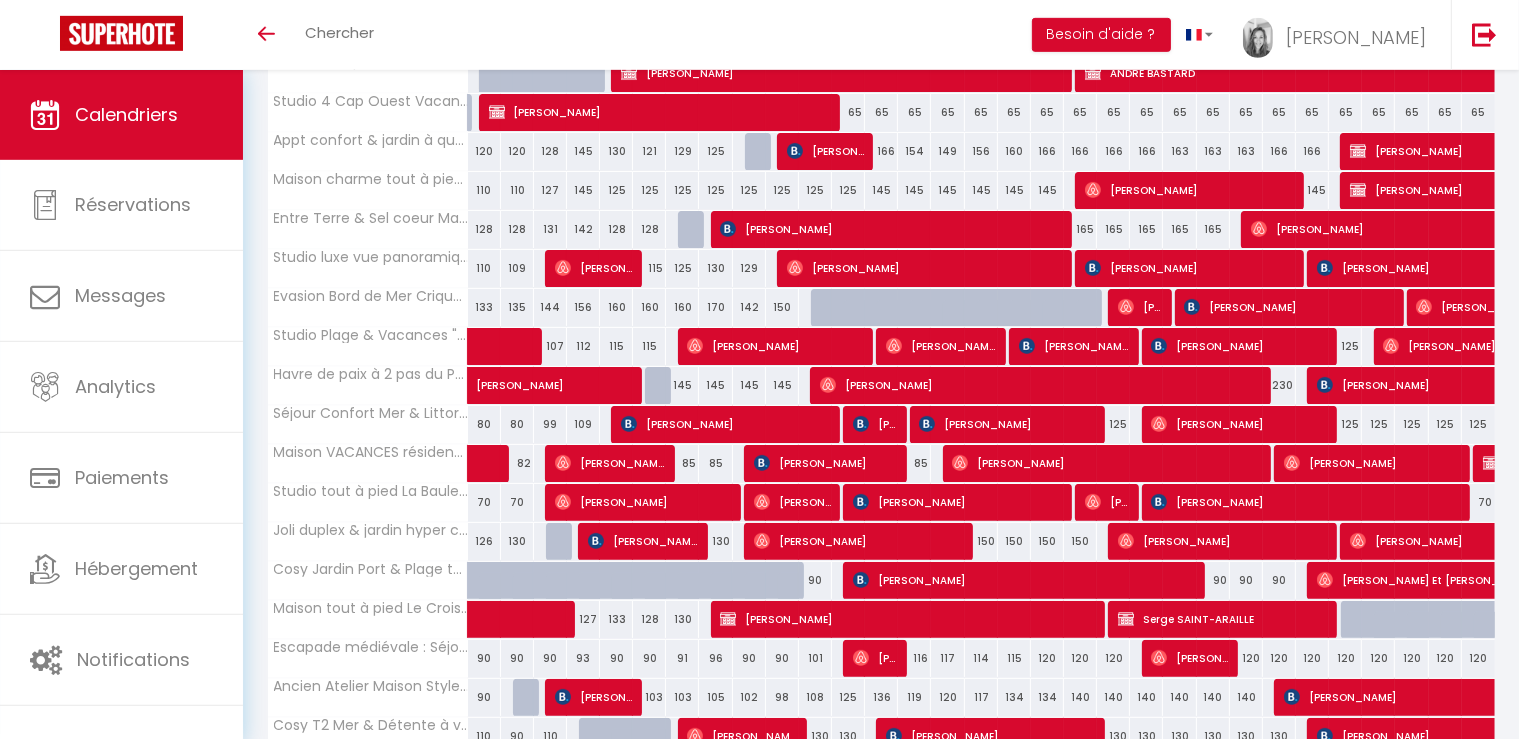 scroll, scrollTop: 583, scrollLeft: 0, axis: vertical 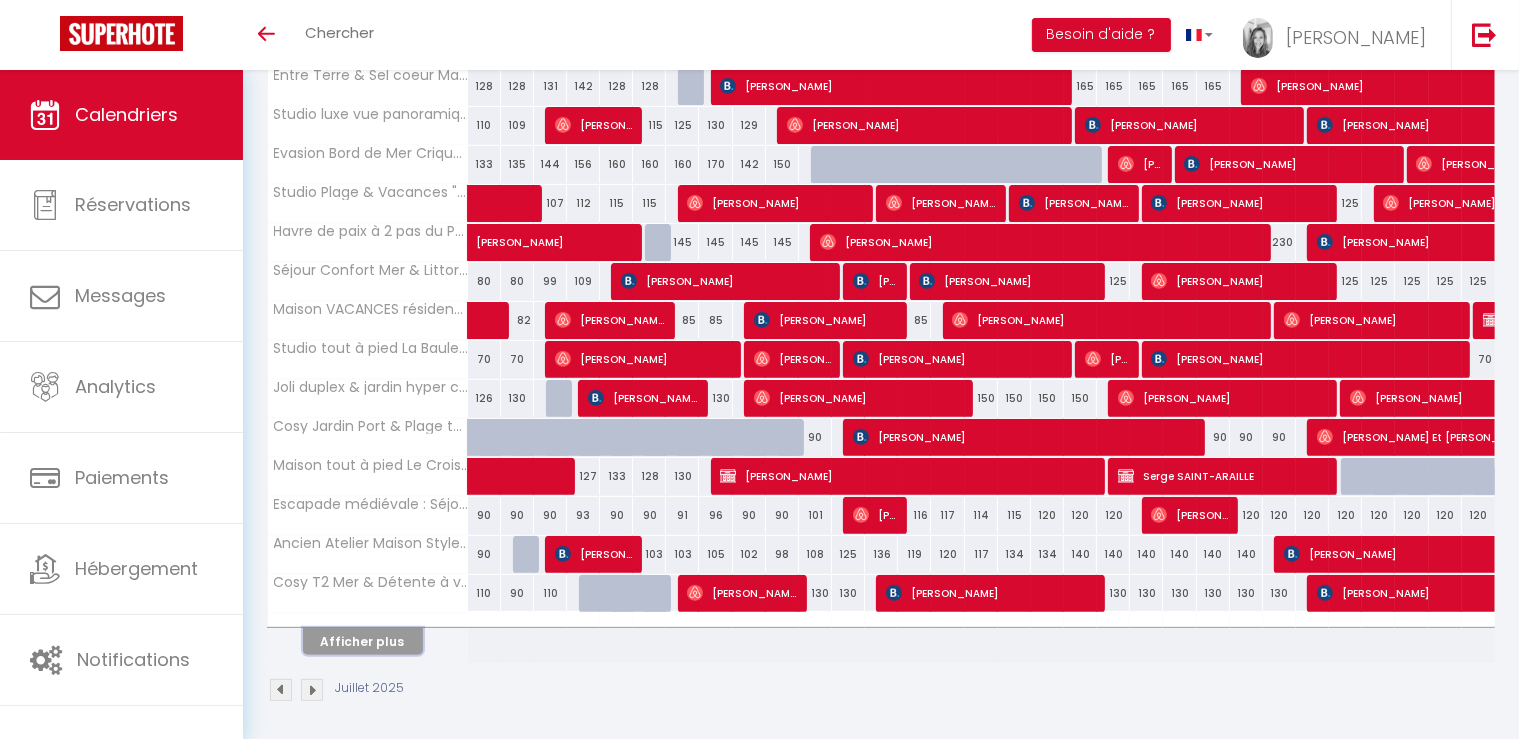 click on "Afficher plus" at bounding box center [363, 641] 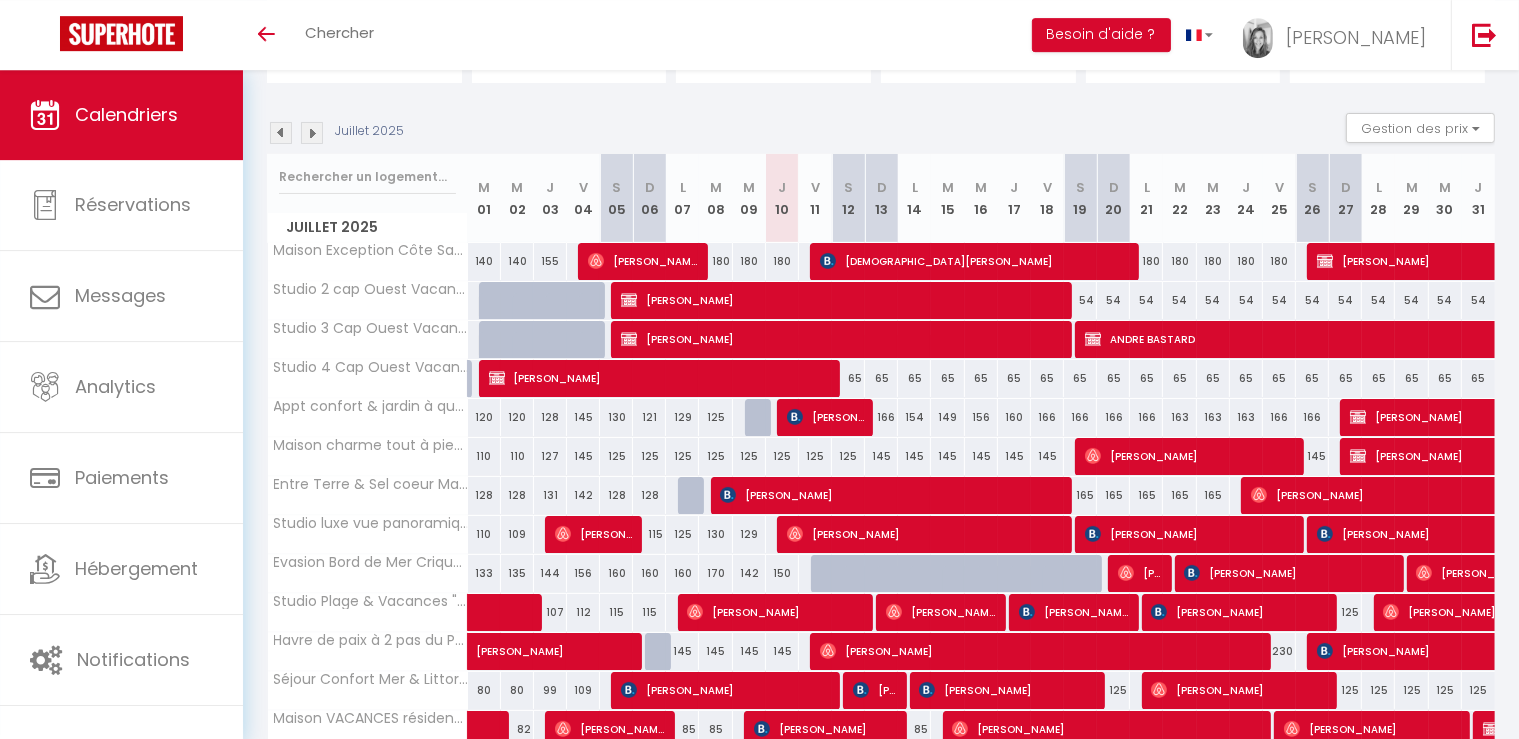 scroll, scrollTop: 134, scrollLeft: 0, axis: vertical 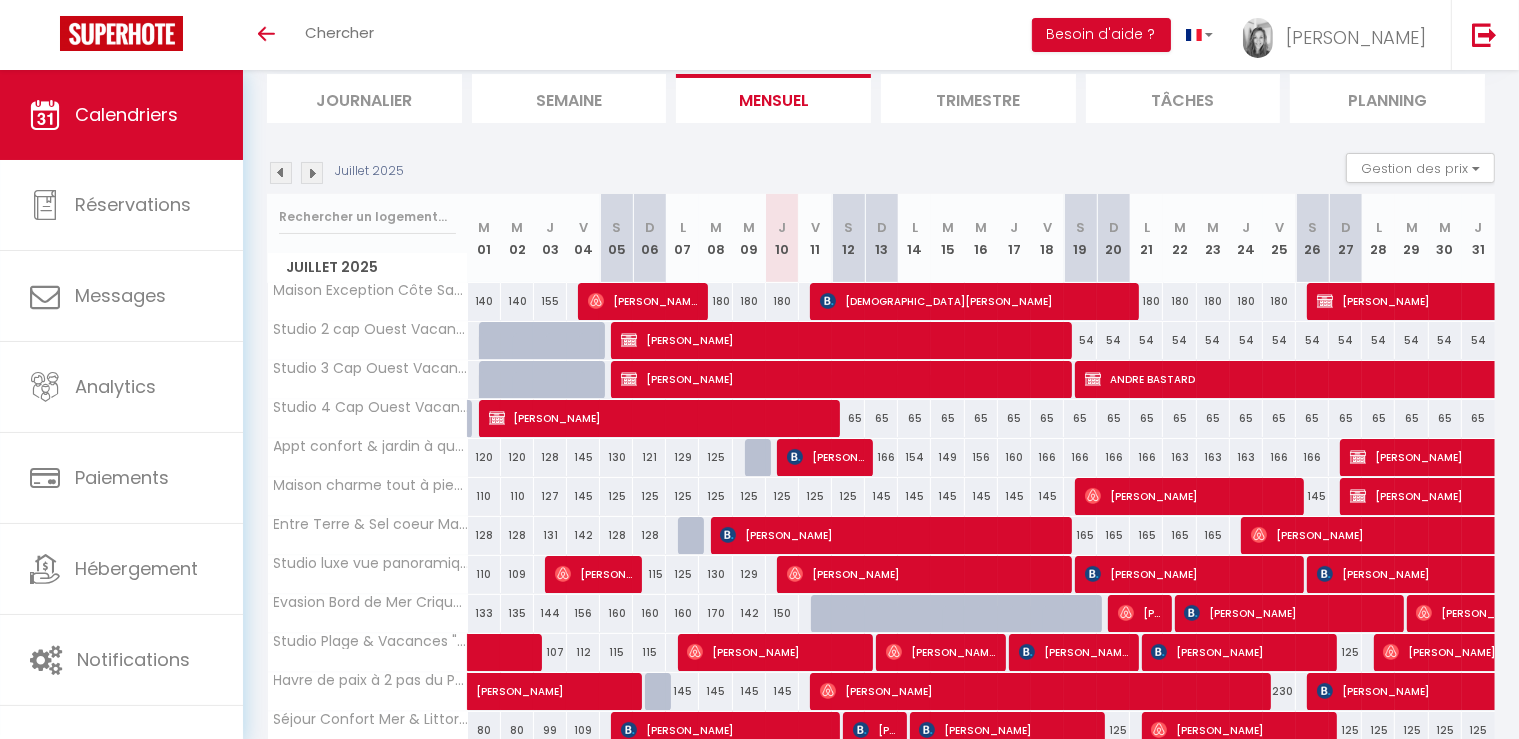 click at bounding box center (312, 173) 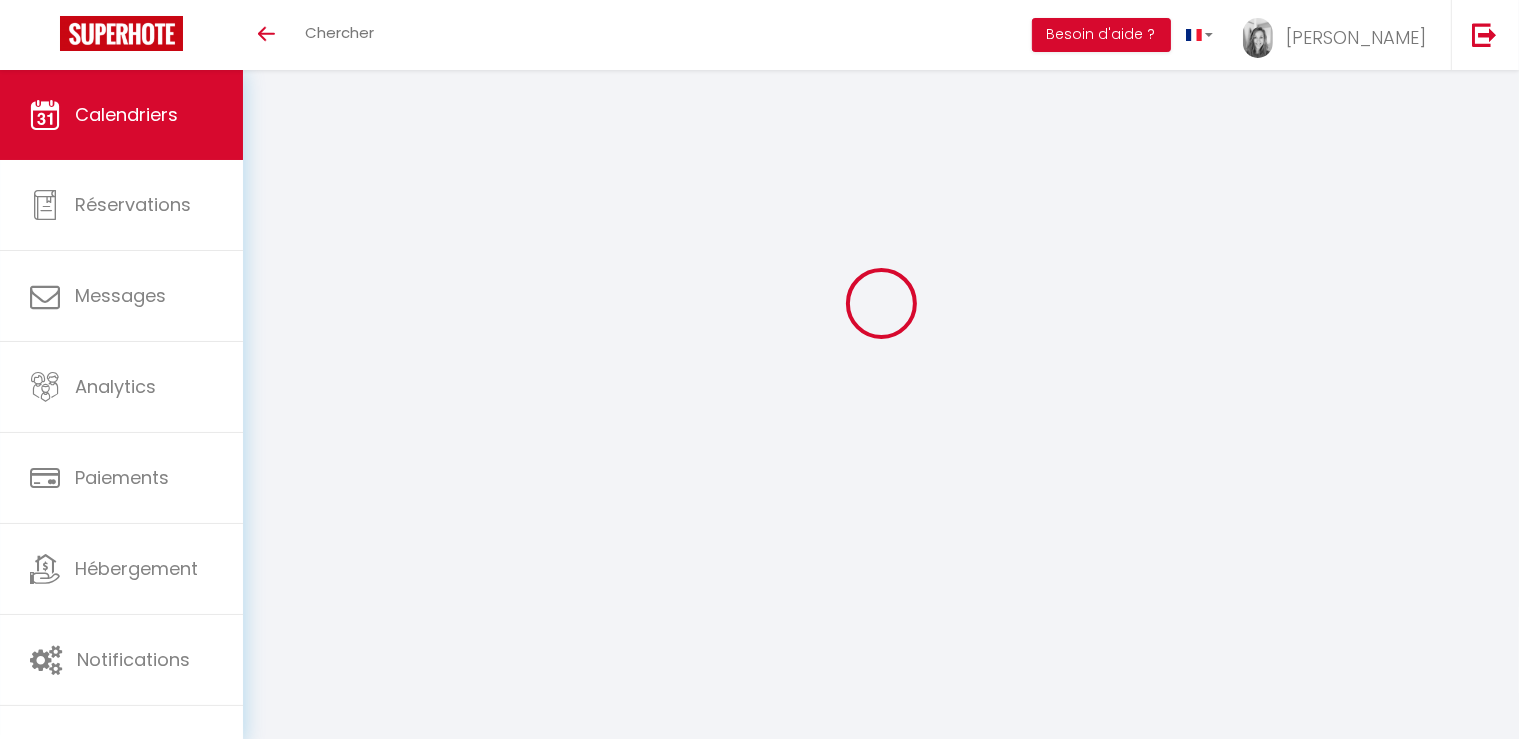 scroll, scrollTop: 70, scrollLeft: 0, axis: vertical 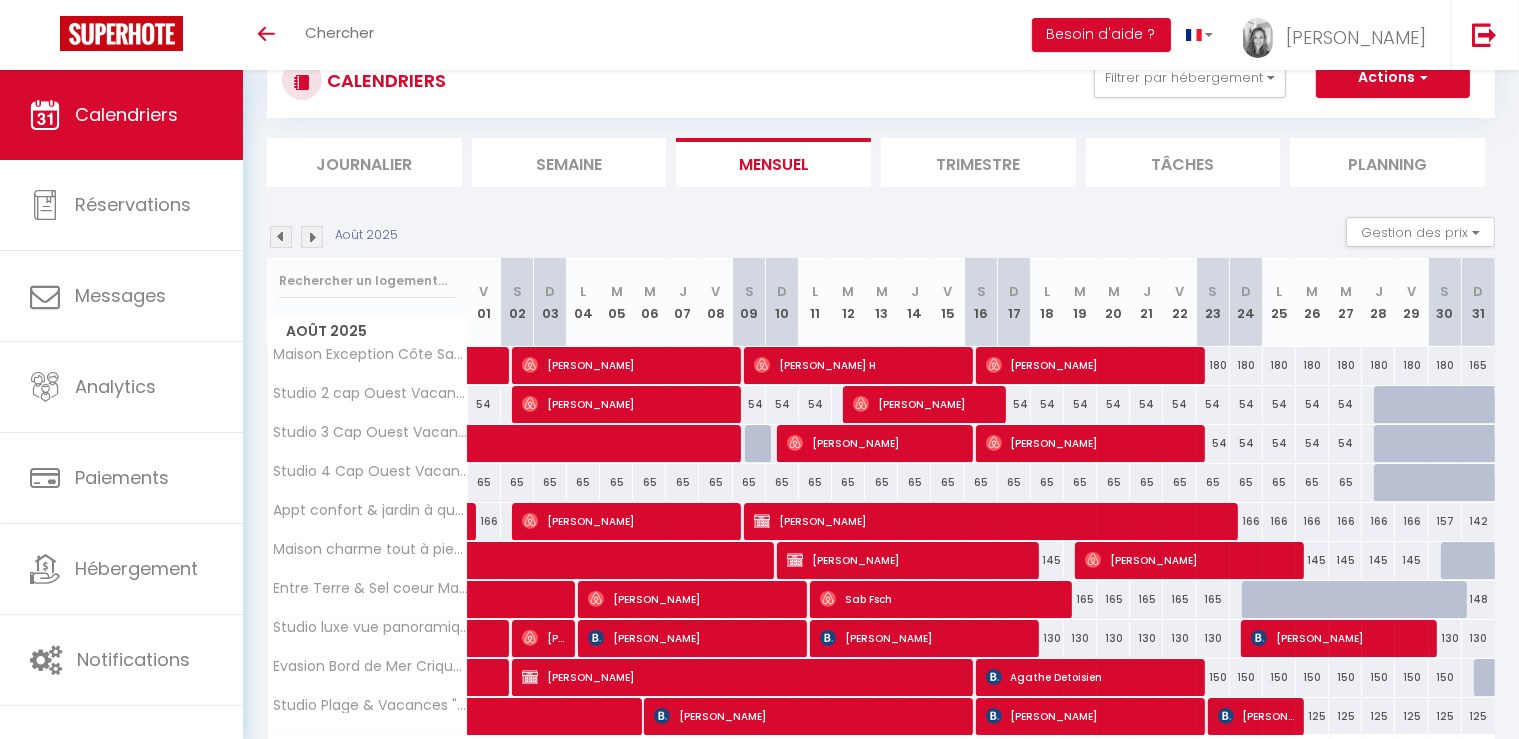 click at bounding box center (281, 237) 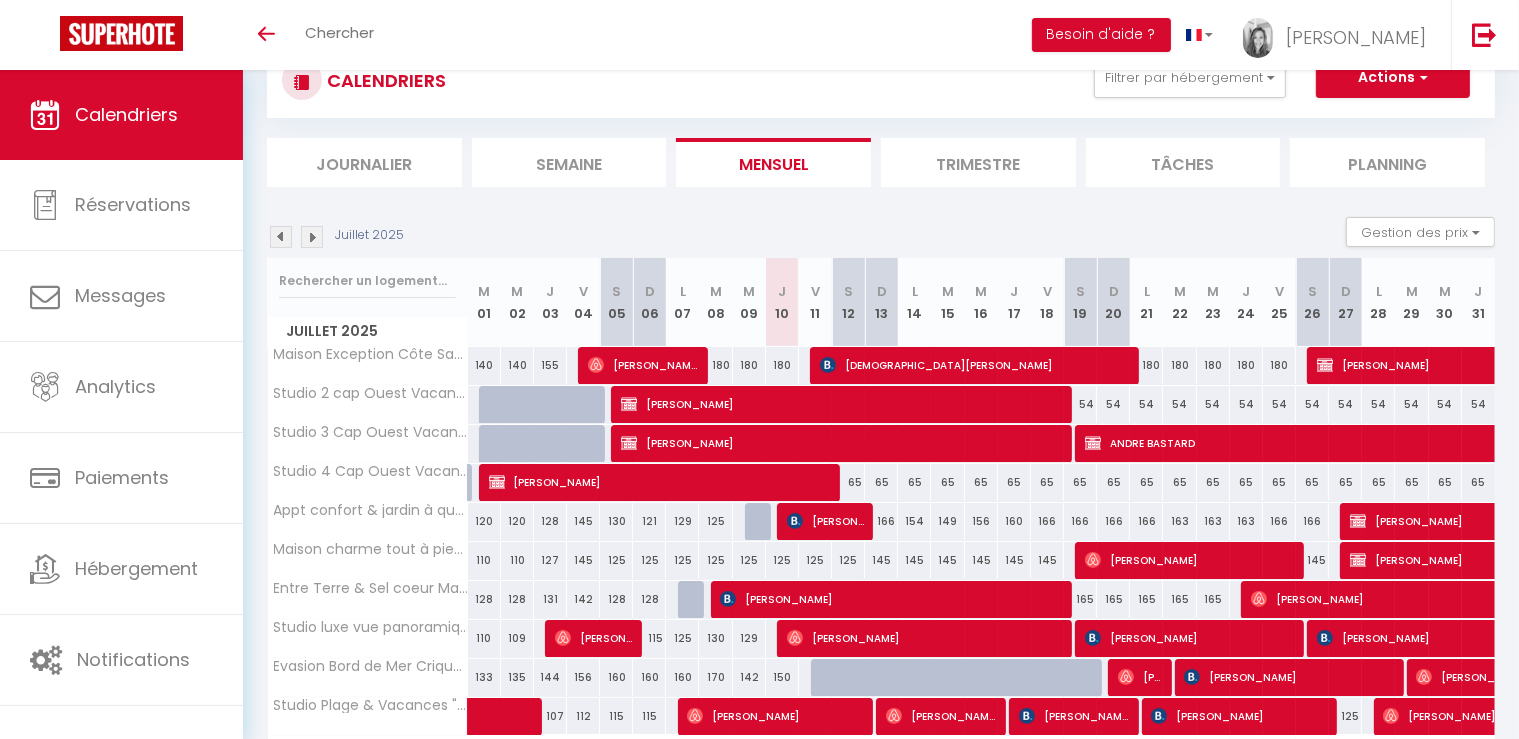 click at bounding box center (281, 237) 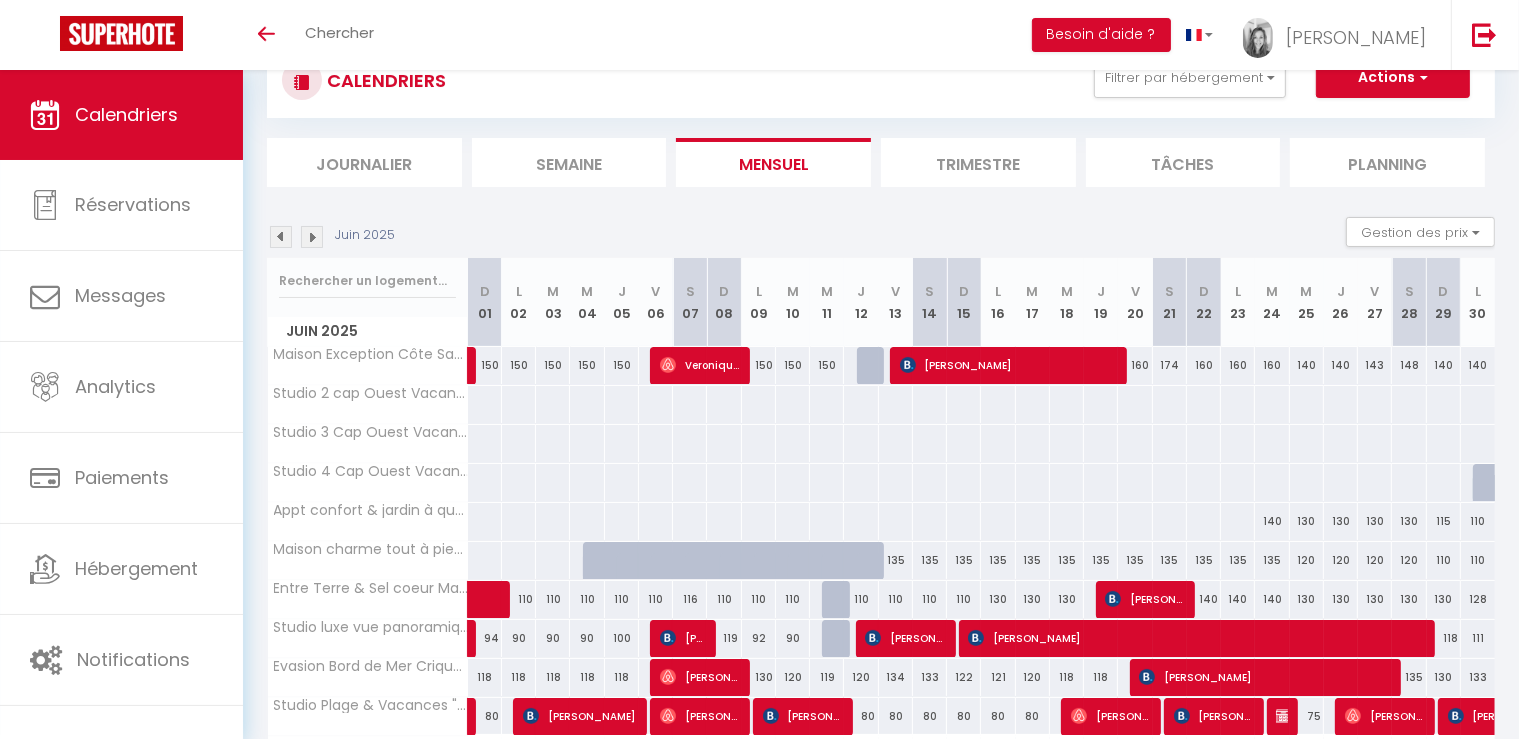 click at bounding box center (281, 237) 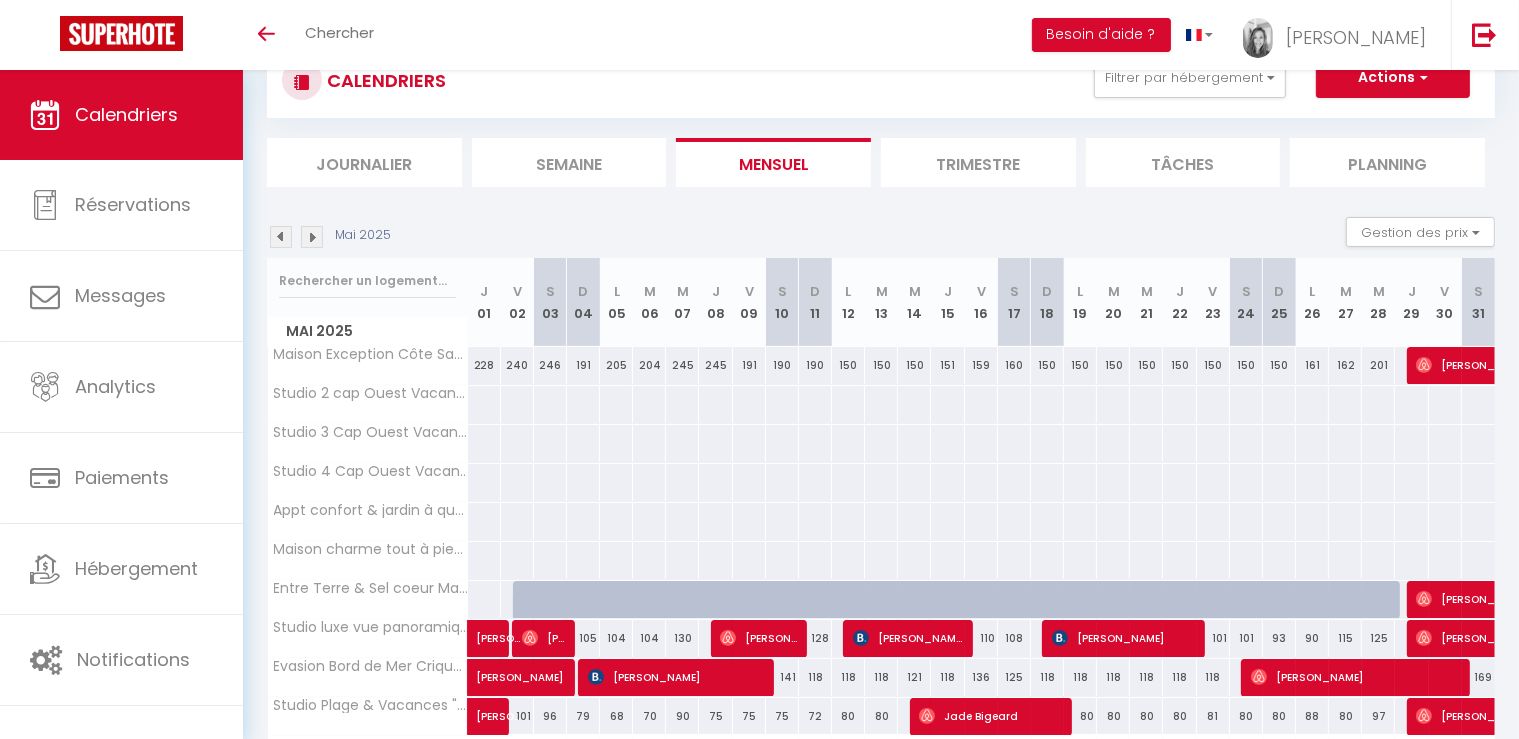 click at bounding box center (281, 237) 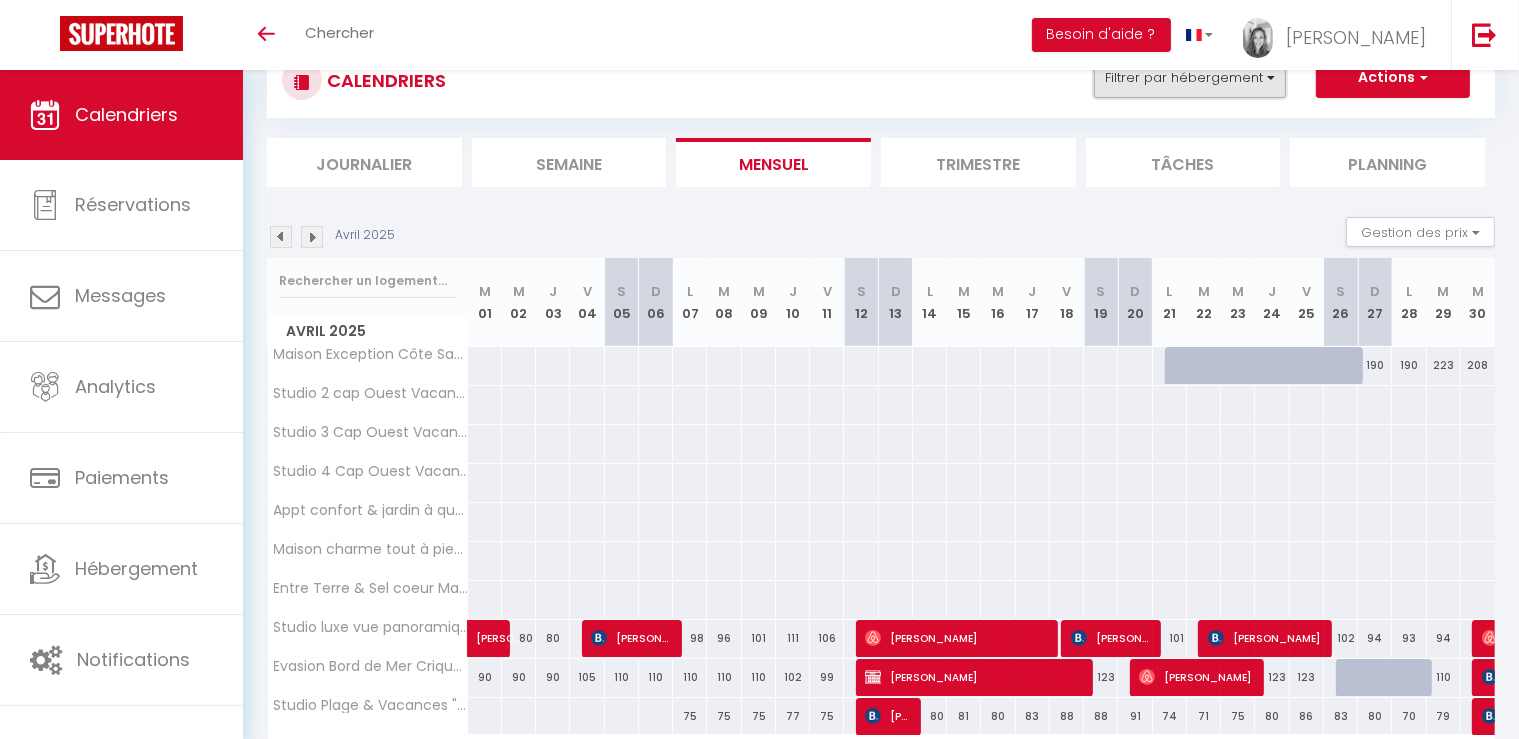 click on "Filtrer par hébergement" at bounding box center (1190, 78) 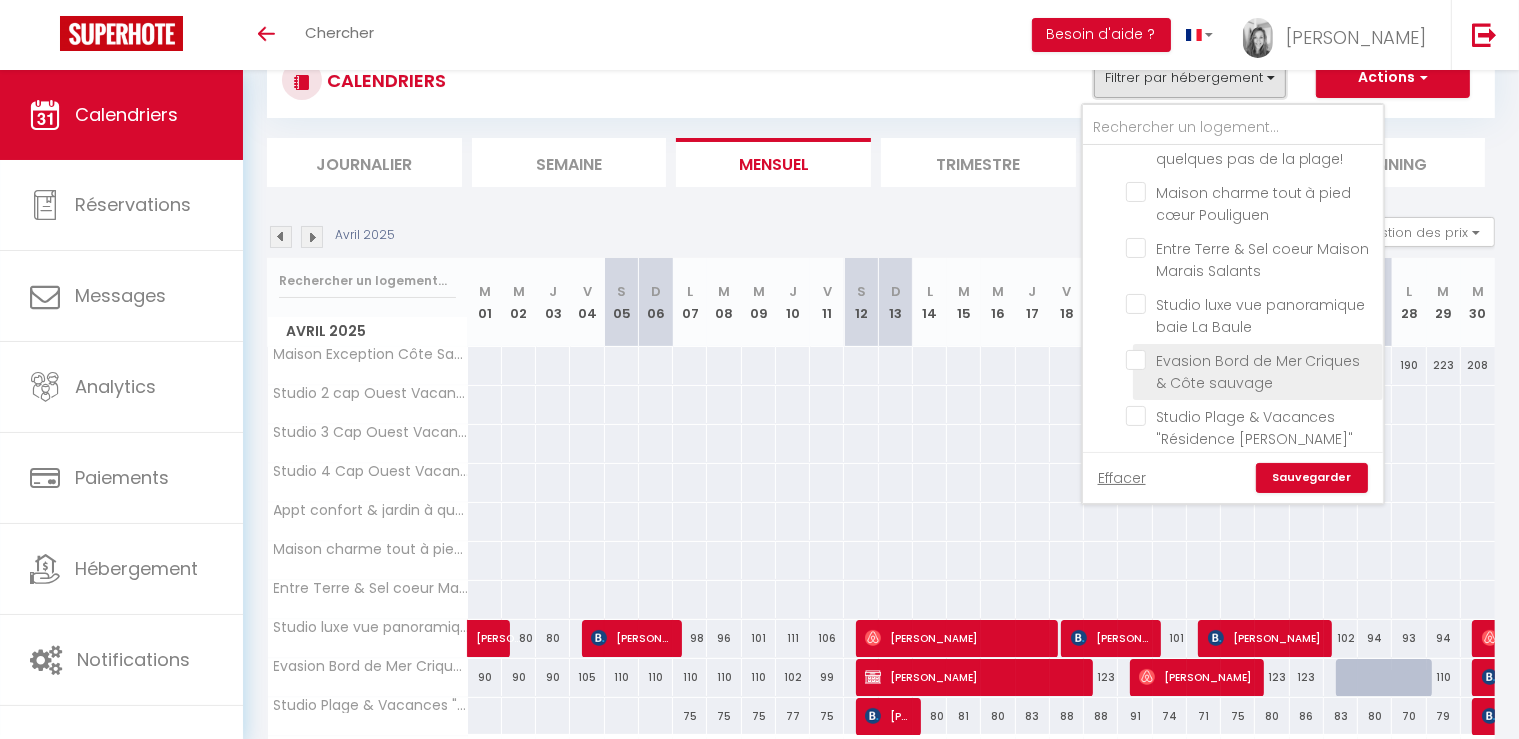 scroll, scrollTop: 230, scrollLeft: 0, axis: vertical 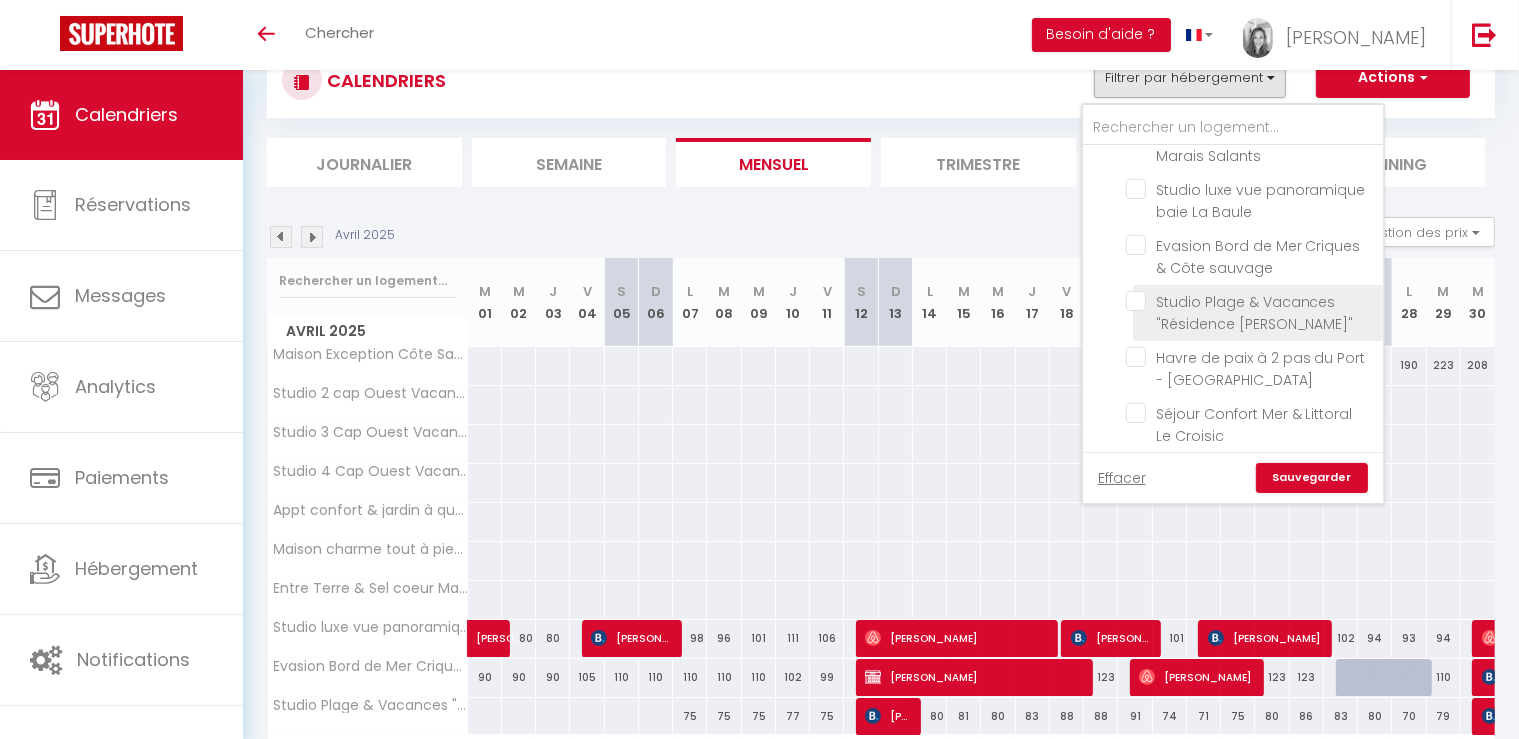 click on "Studio Plage & Vacances "Résidence [PERSON_NAME]"" at bounding box center [1251, 301] 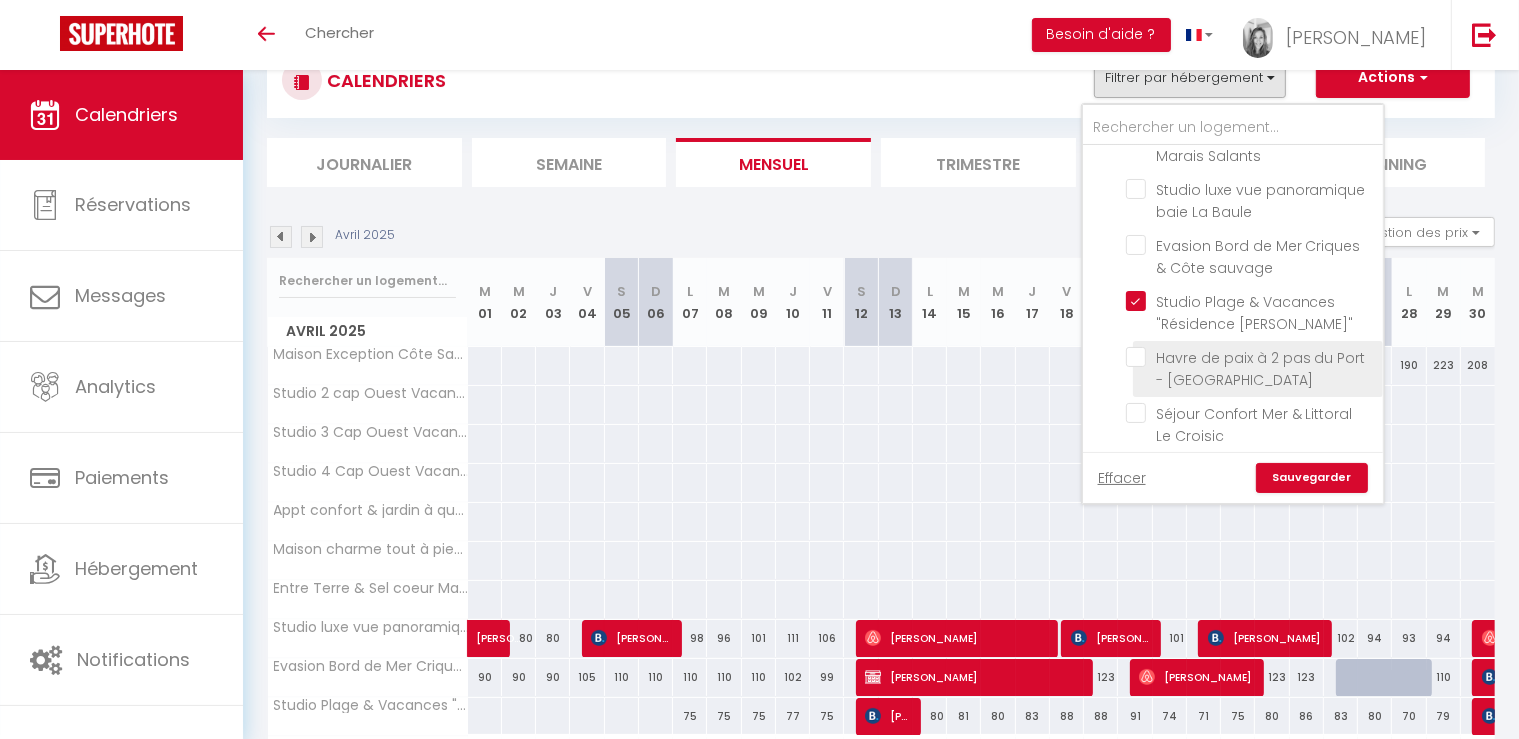 checkbox on "false" 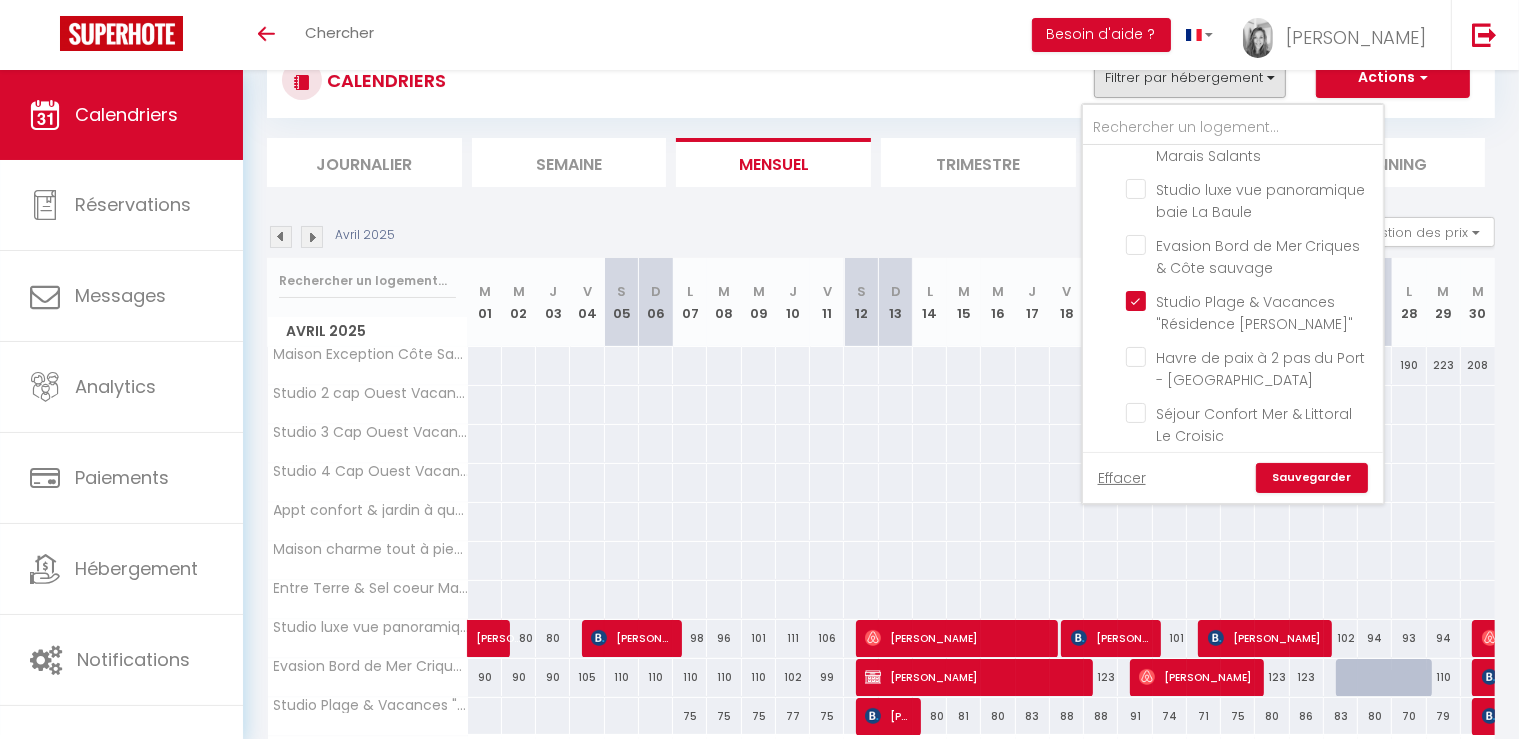 click on "Sauvegarder" at bounding box center (1312, 478) 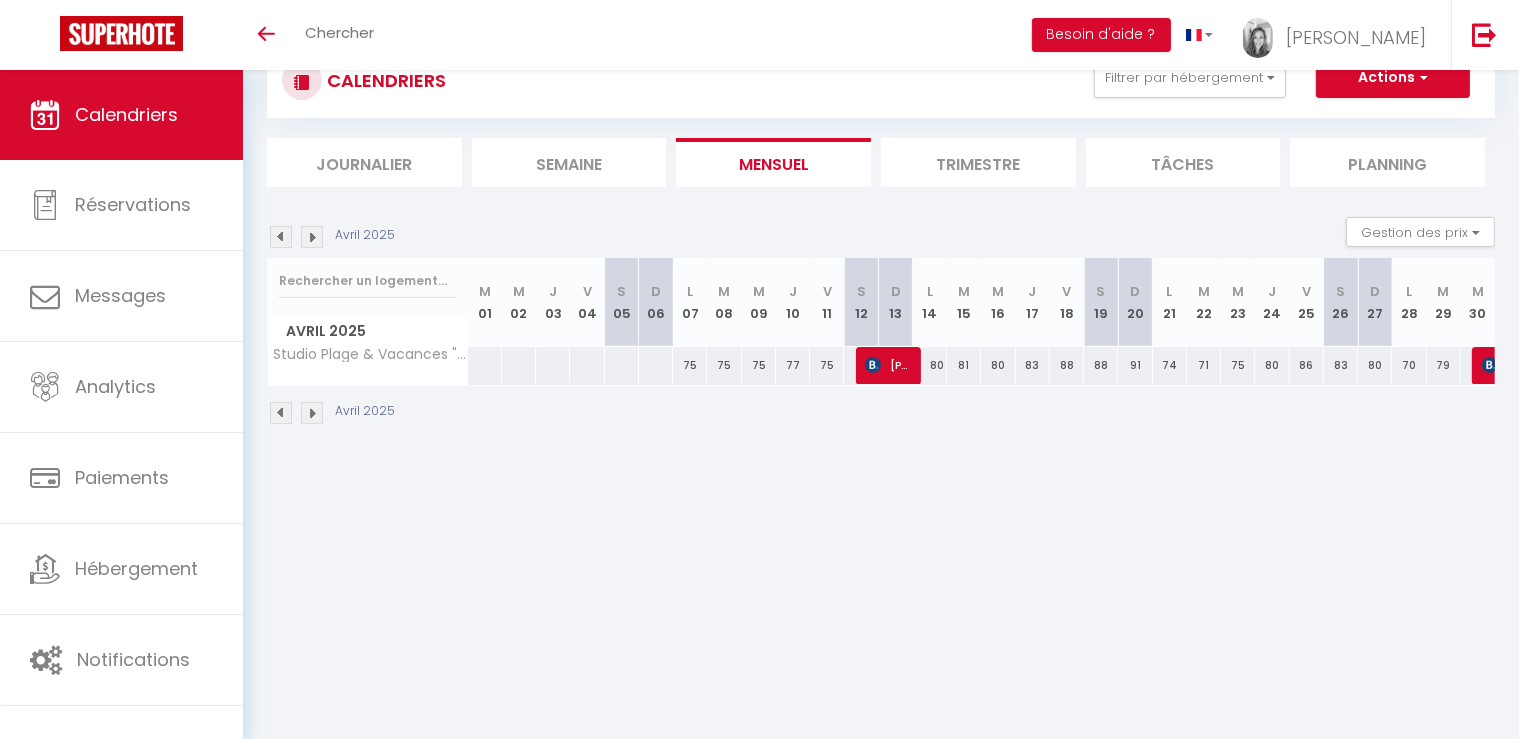 click at bounding box center [312, 237] 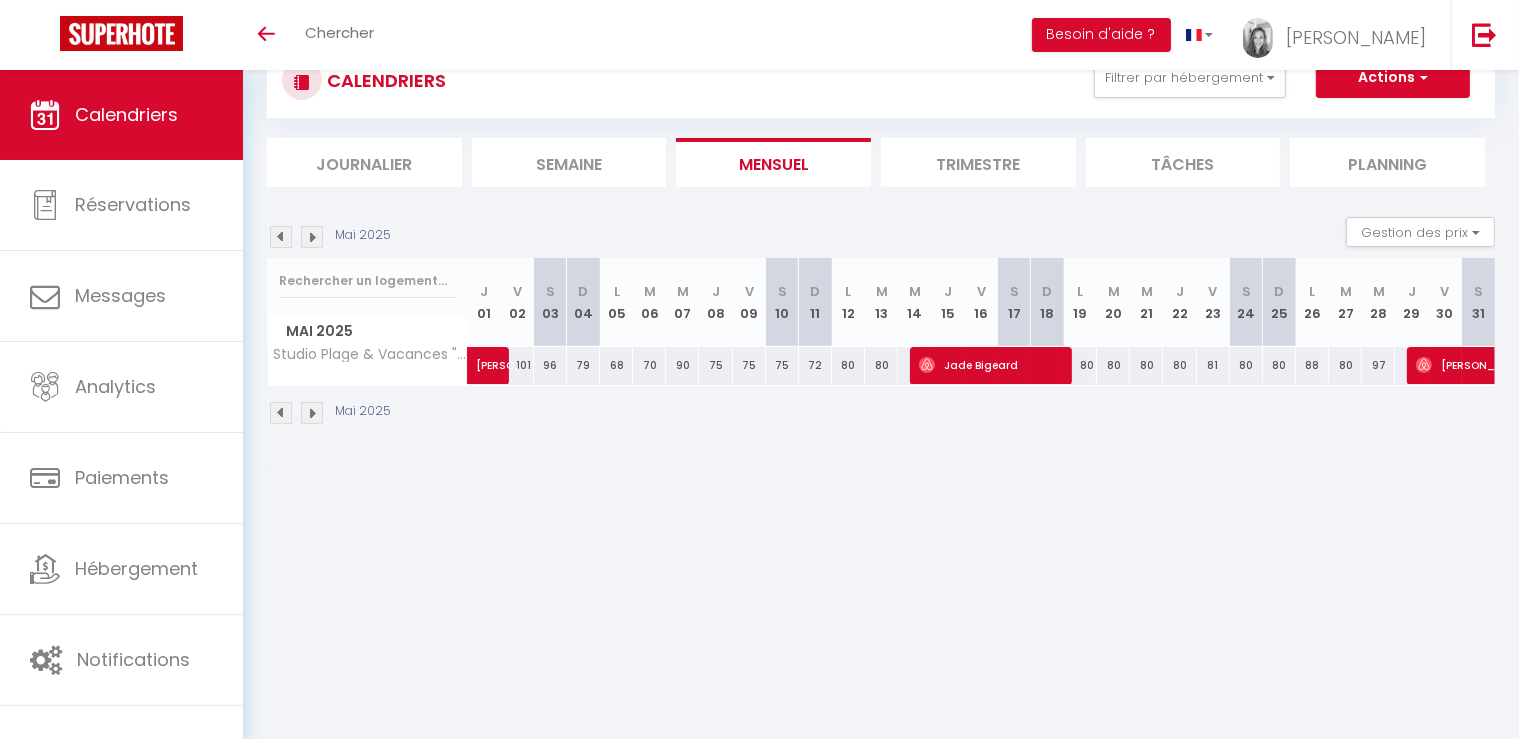 click at bounding box center (312, 237) 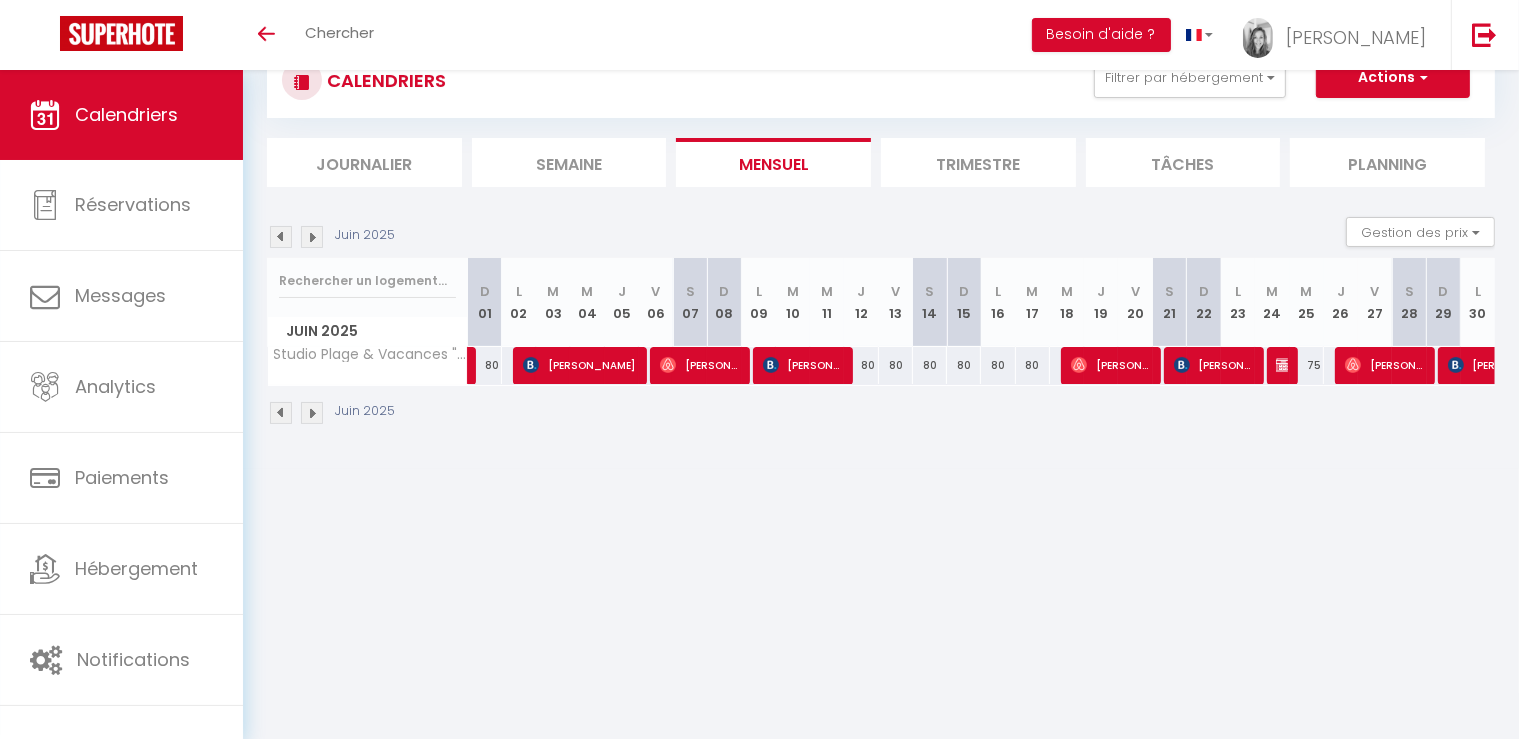 click at bounding box center [281, 237] 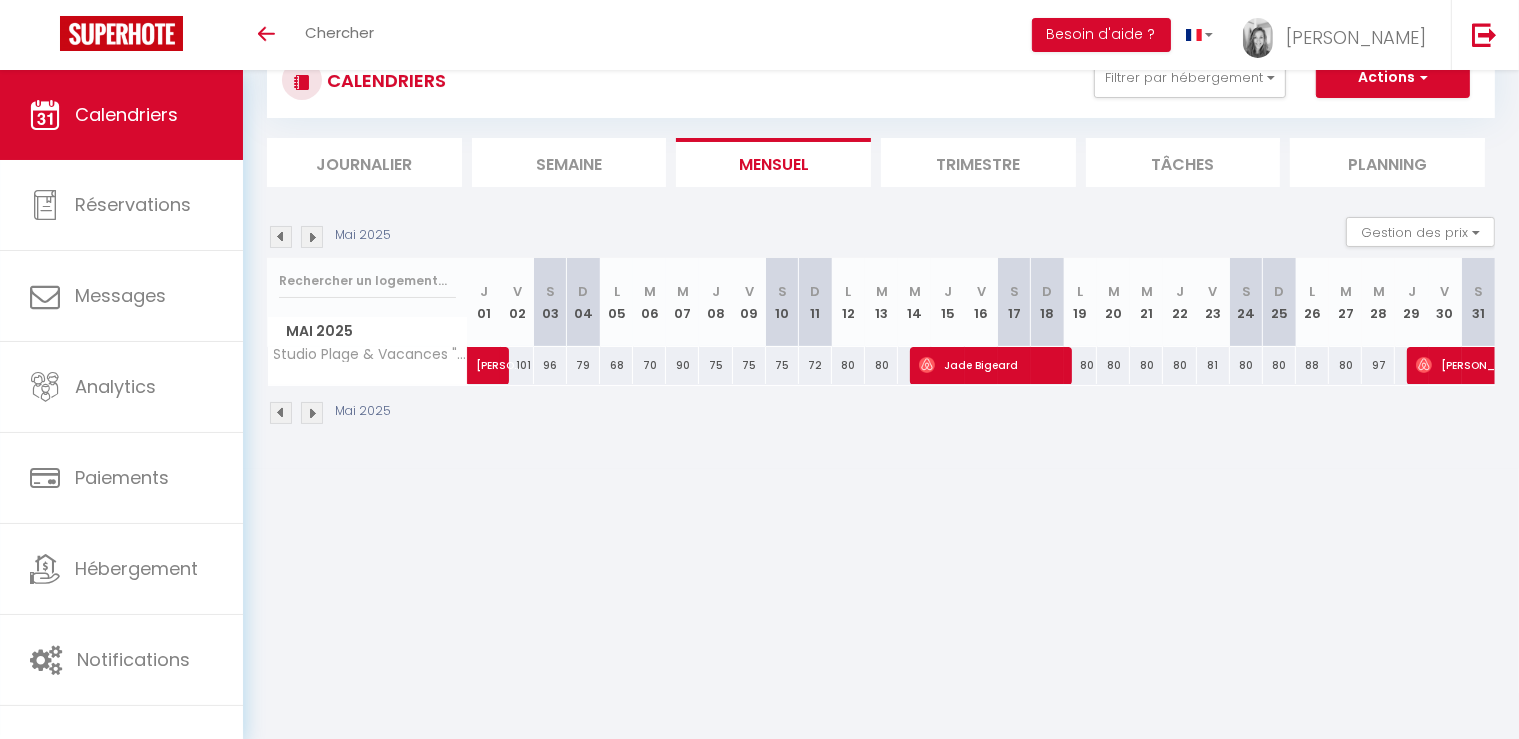 click at bounding box center [281, 237] 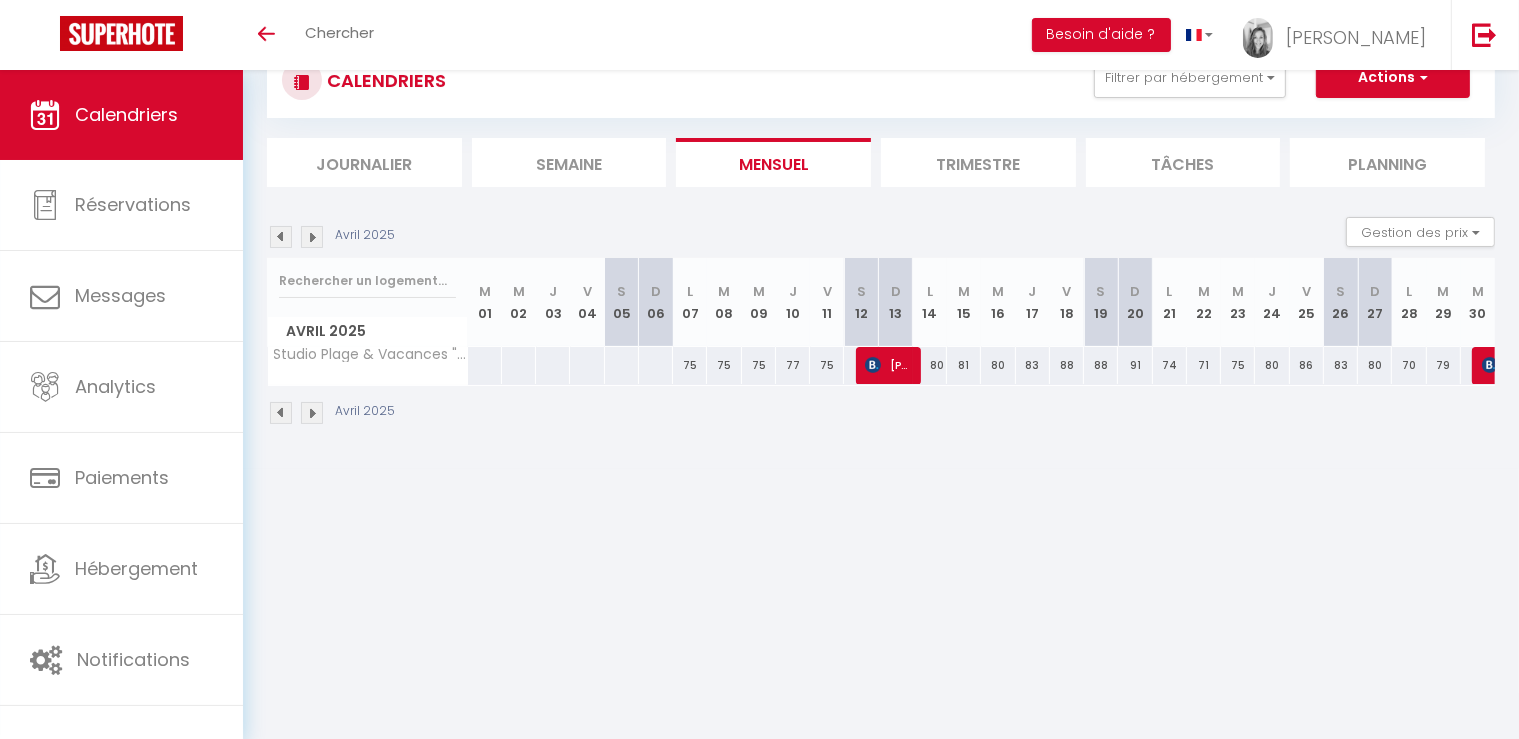 click on "L
14" at bounding box center [930, 302] 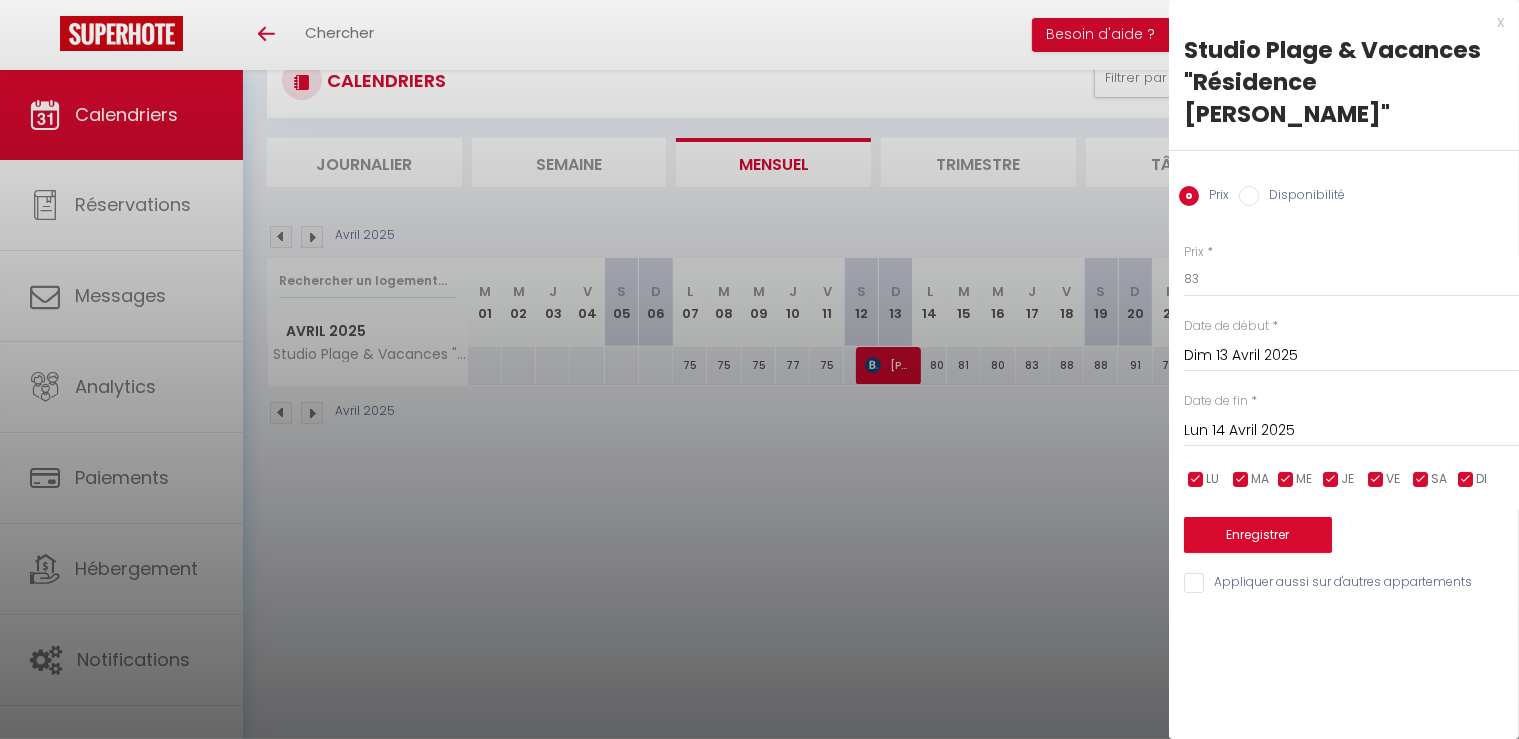 click at bounding box center [759, 369] 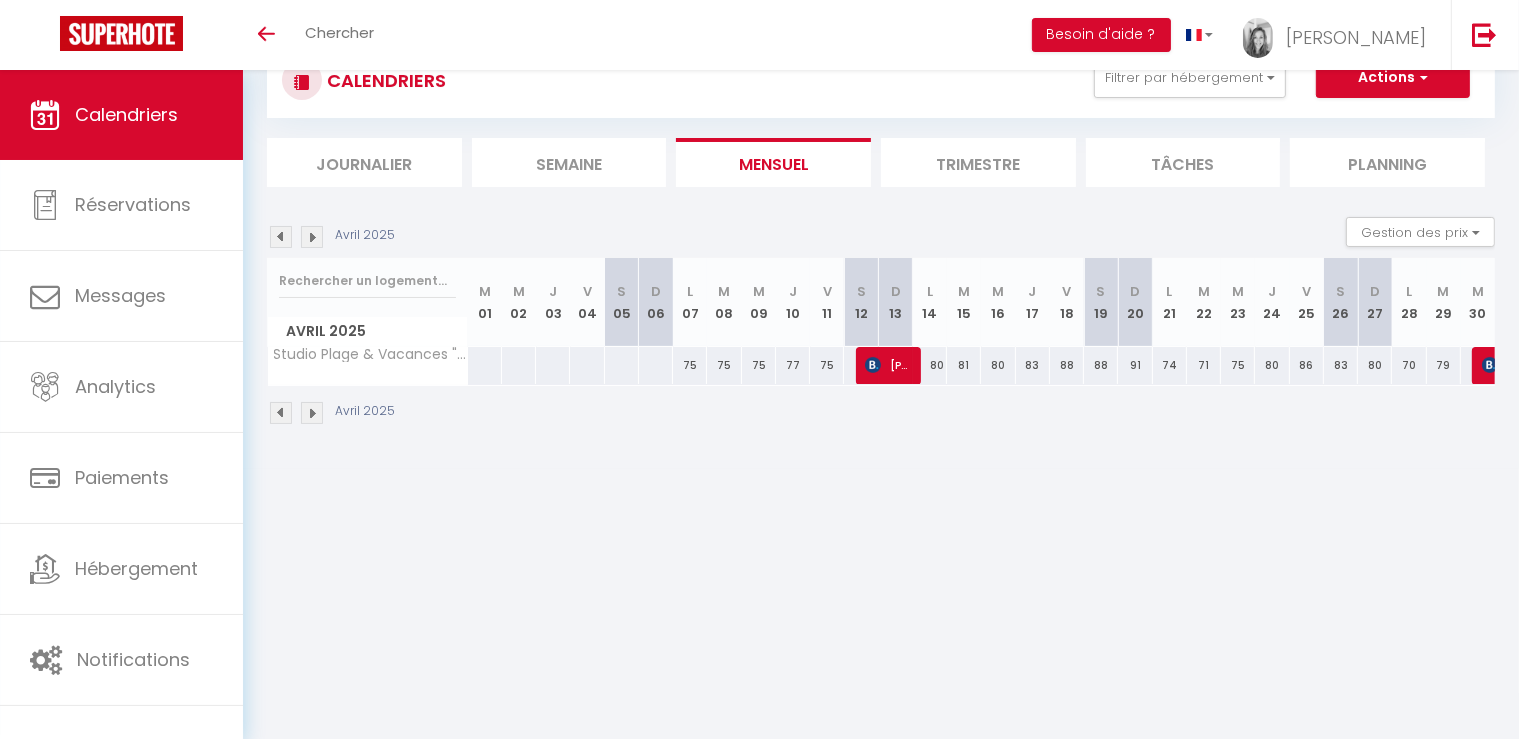 click on "[PERSON_NAME]" at bounding box center [887, 365] 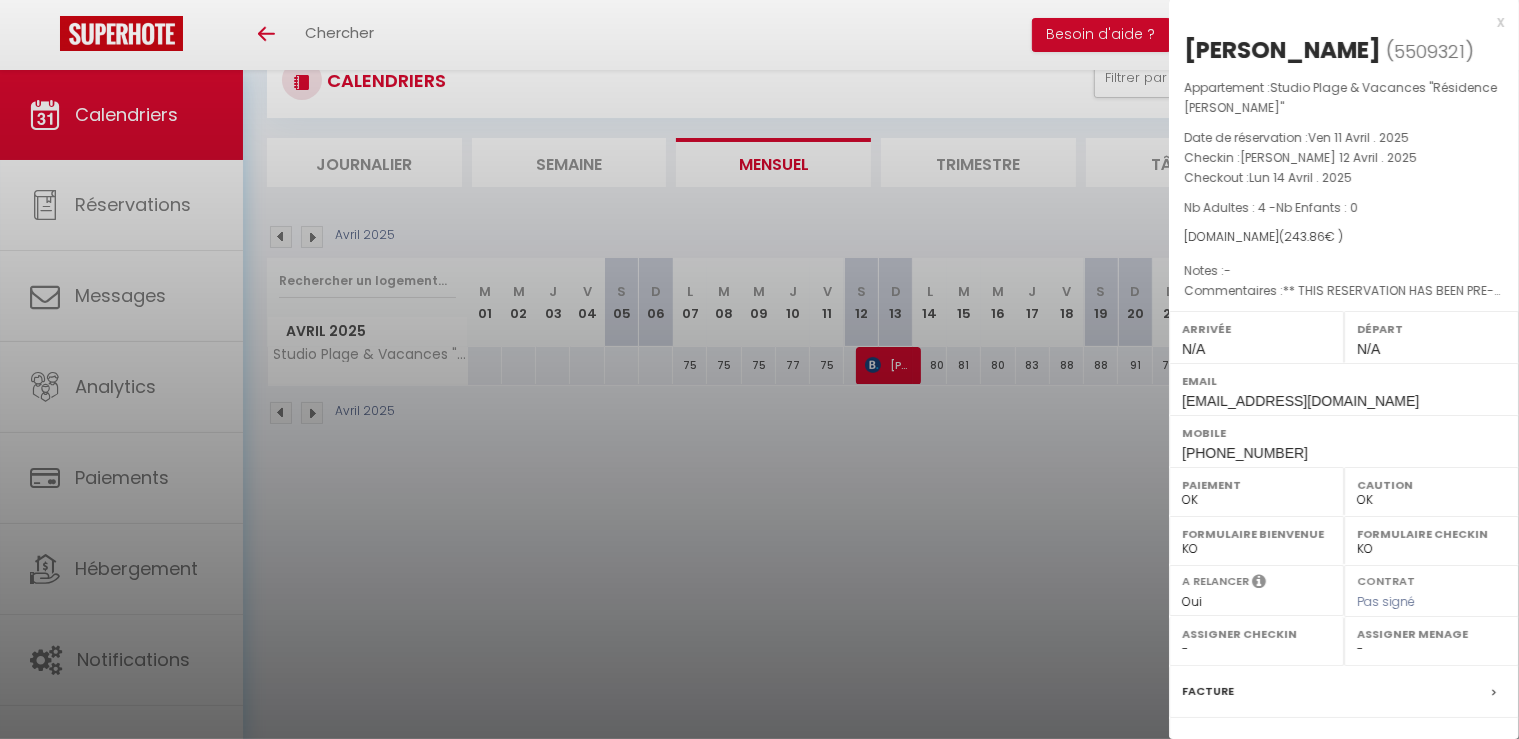 click at bounding box center (759, 369) 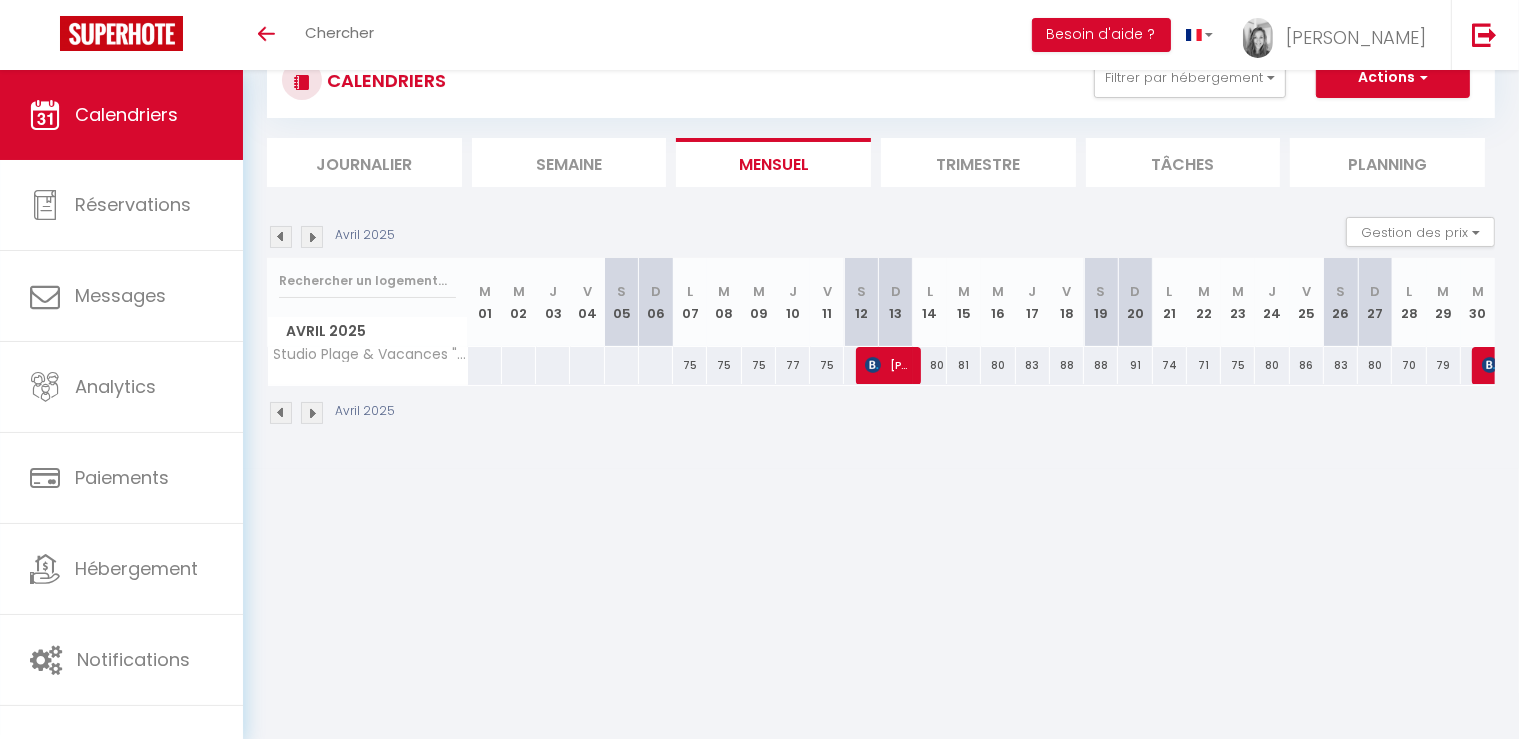 click at bounding box center [312, 237] 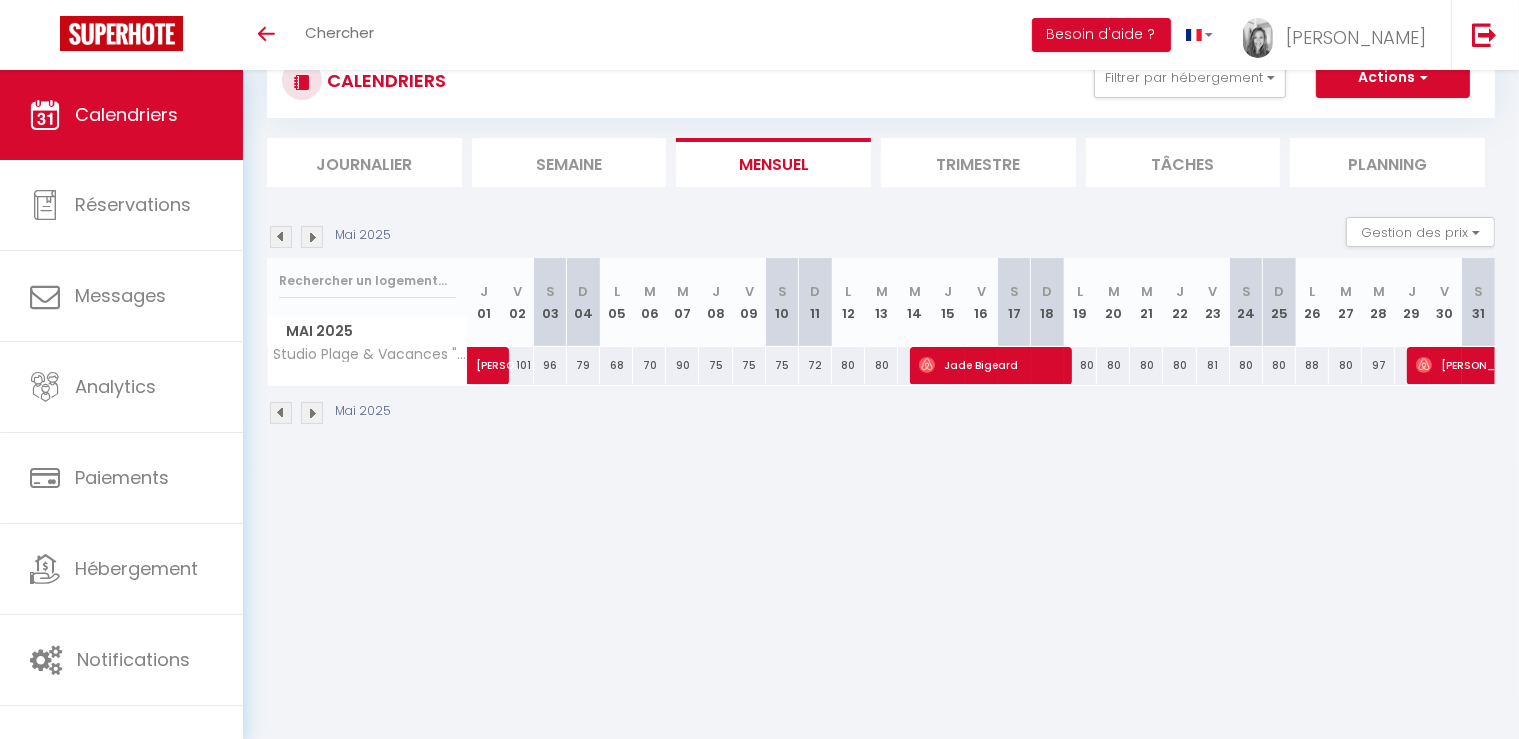click at bounding box center (312, 237) 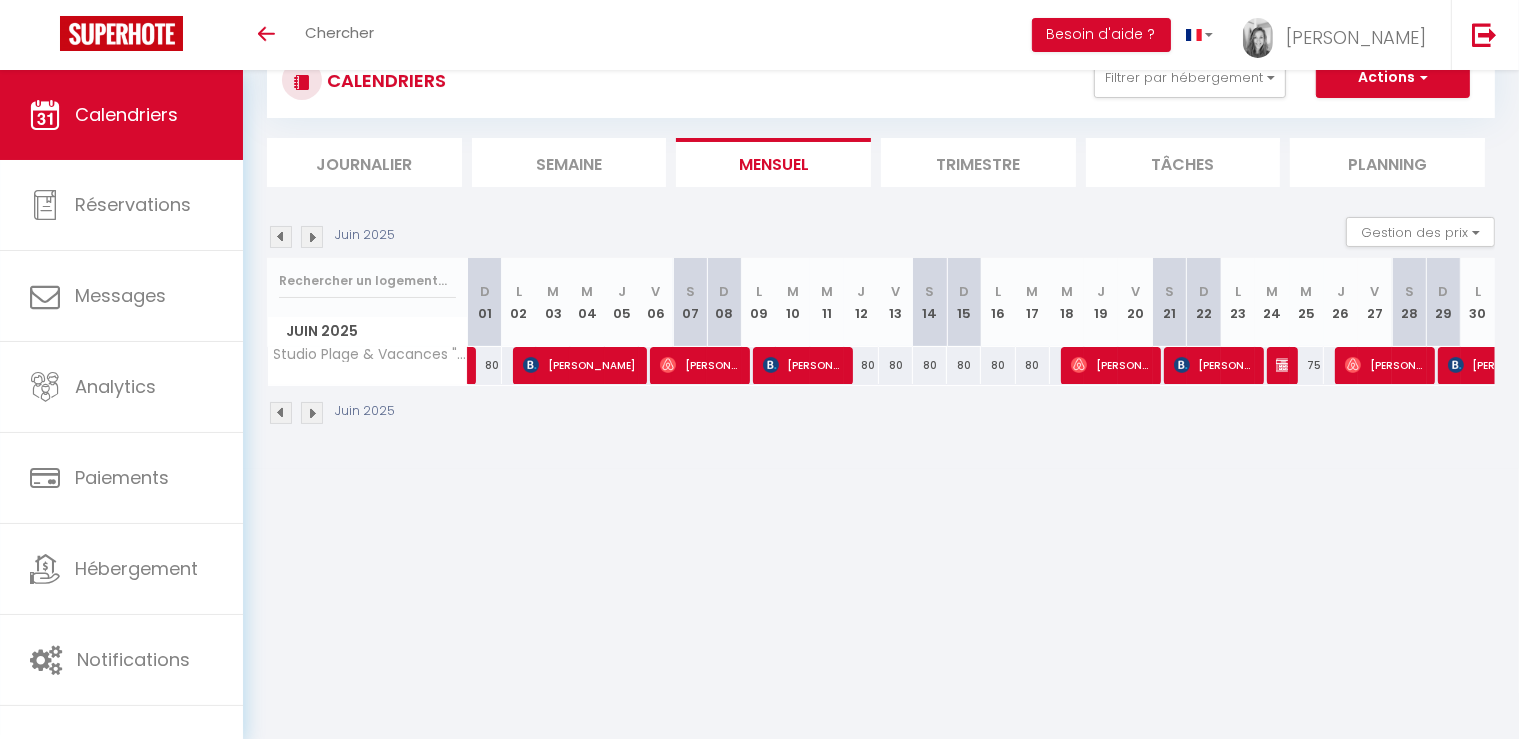 click at bounding box center [281, 237] 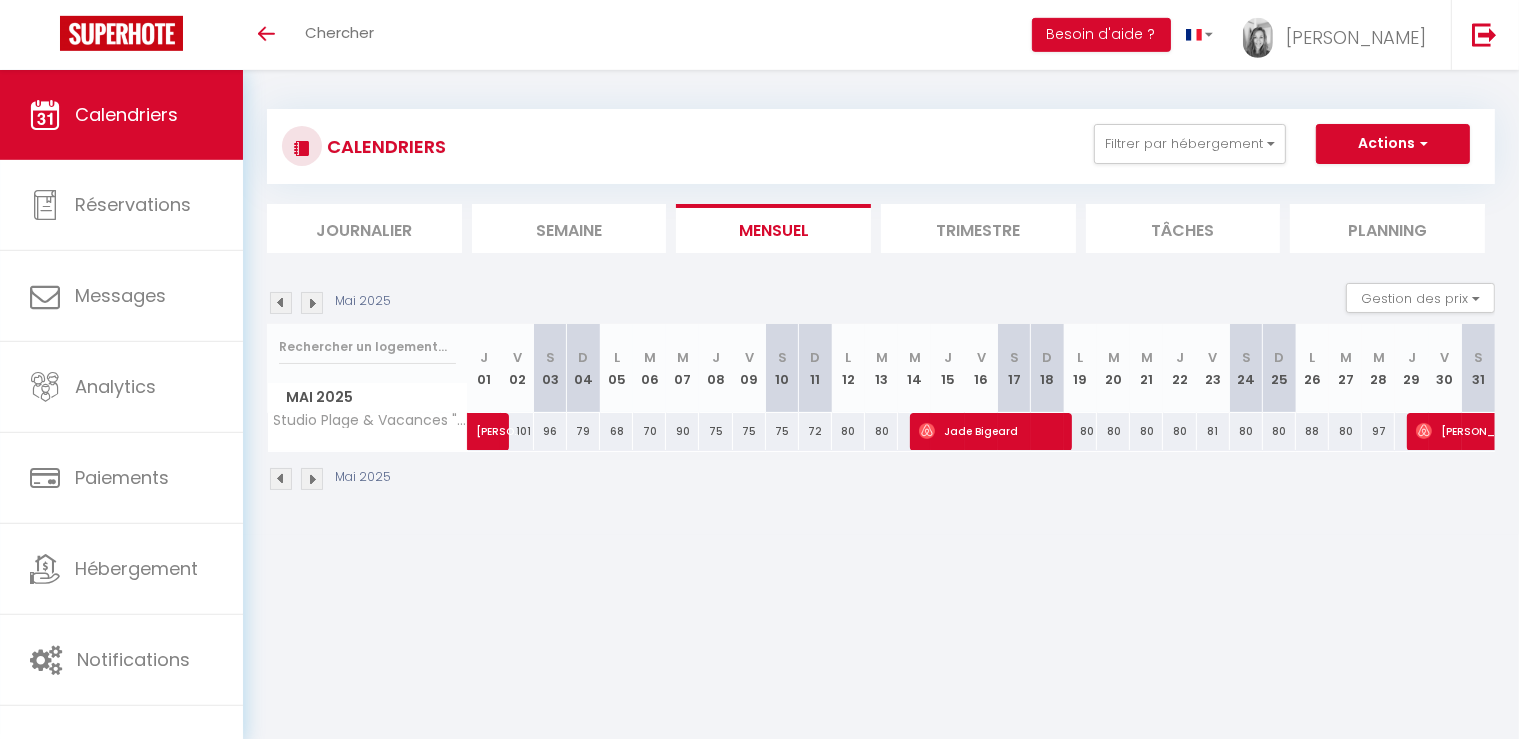 scroll, scrollTop: 0, scrollLeft: 0, axis: both 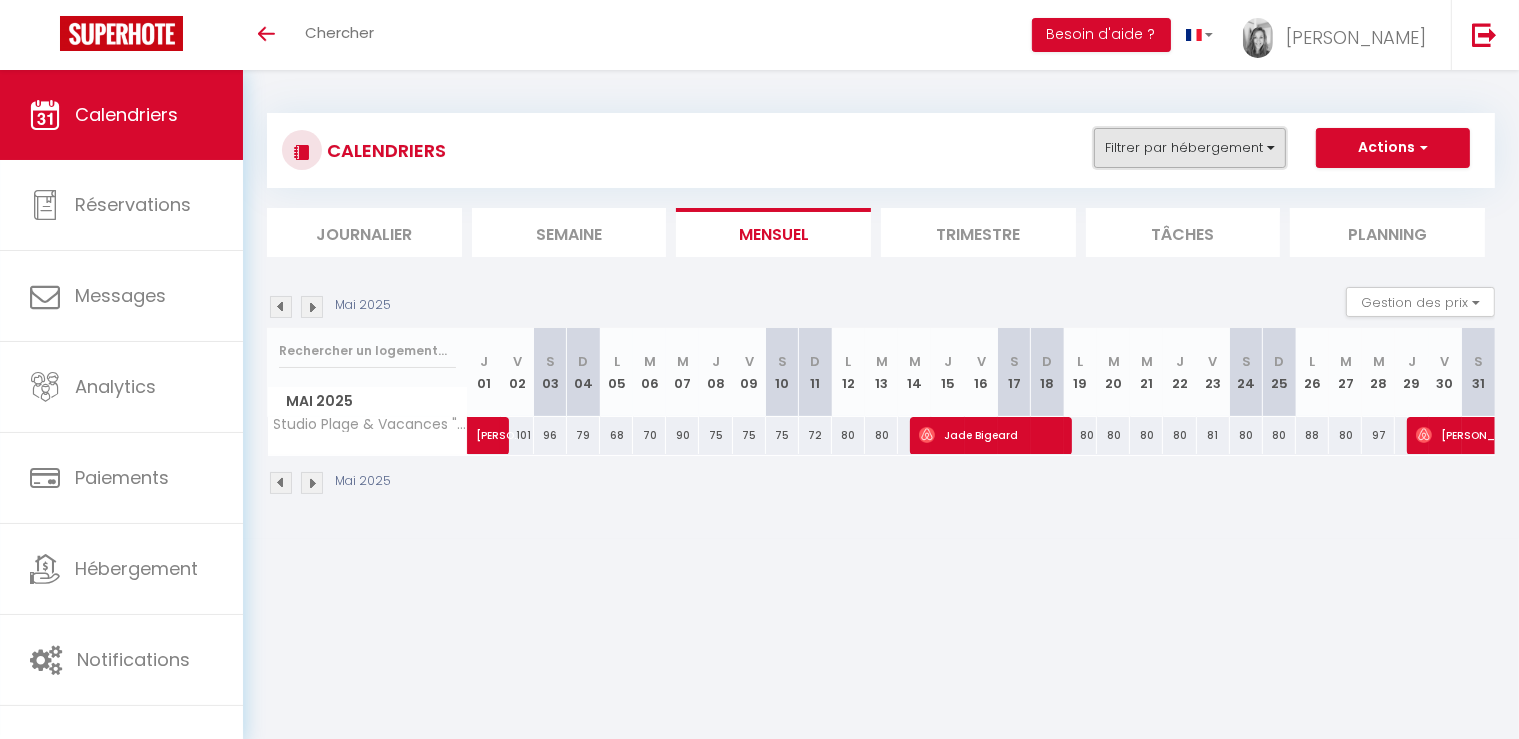 click on "Filtrer par hébergement" at bounding box center (1190, 148) 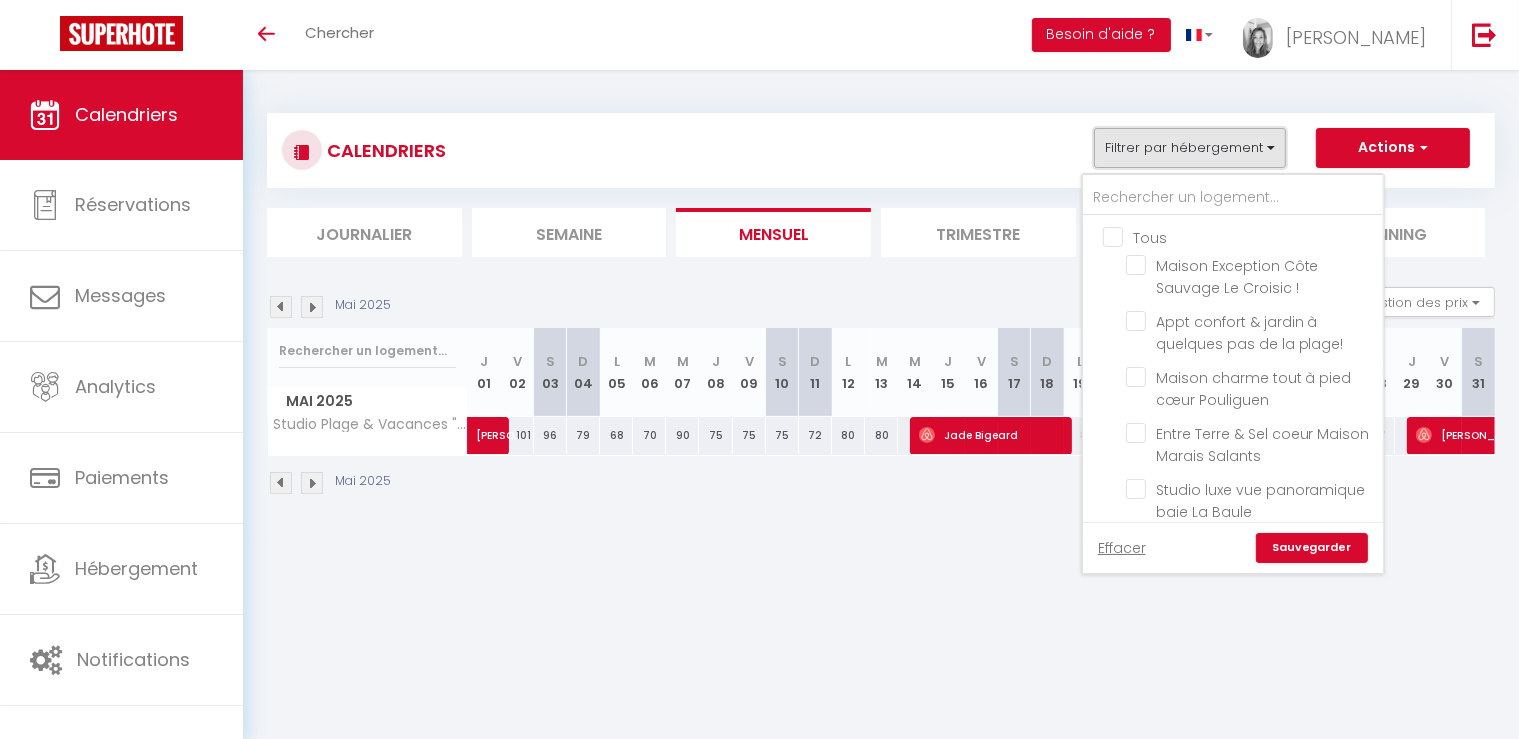 scroll, scrollTop: 230, scrollLeft: 0, axis: vertical 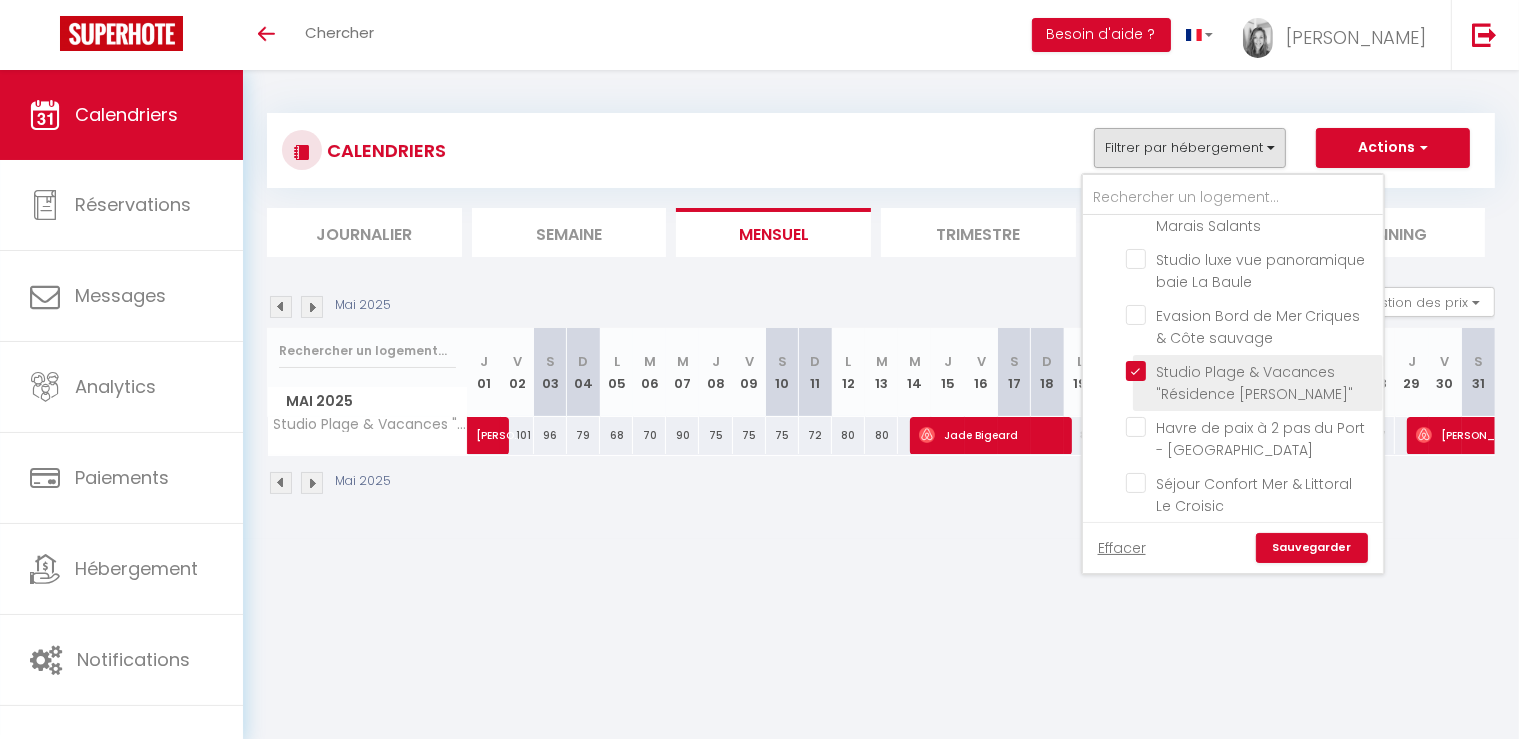 click on "Studio Plage & Vacances "Résidence [PERSON_NAME]"" at bounding box center [1251, 371] 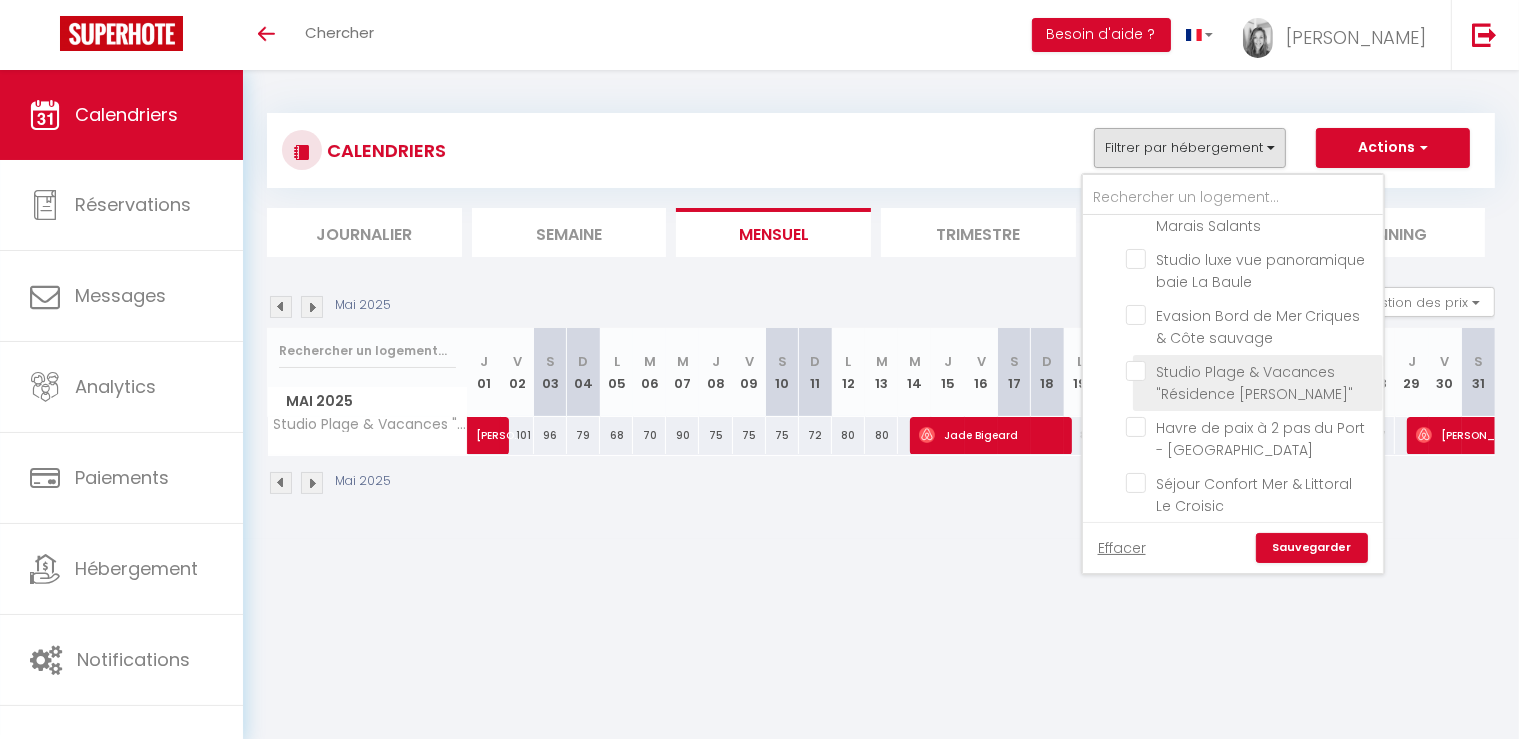 checkbox on "false" 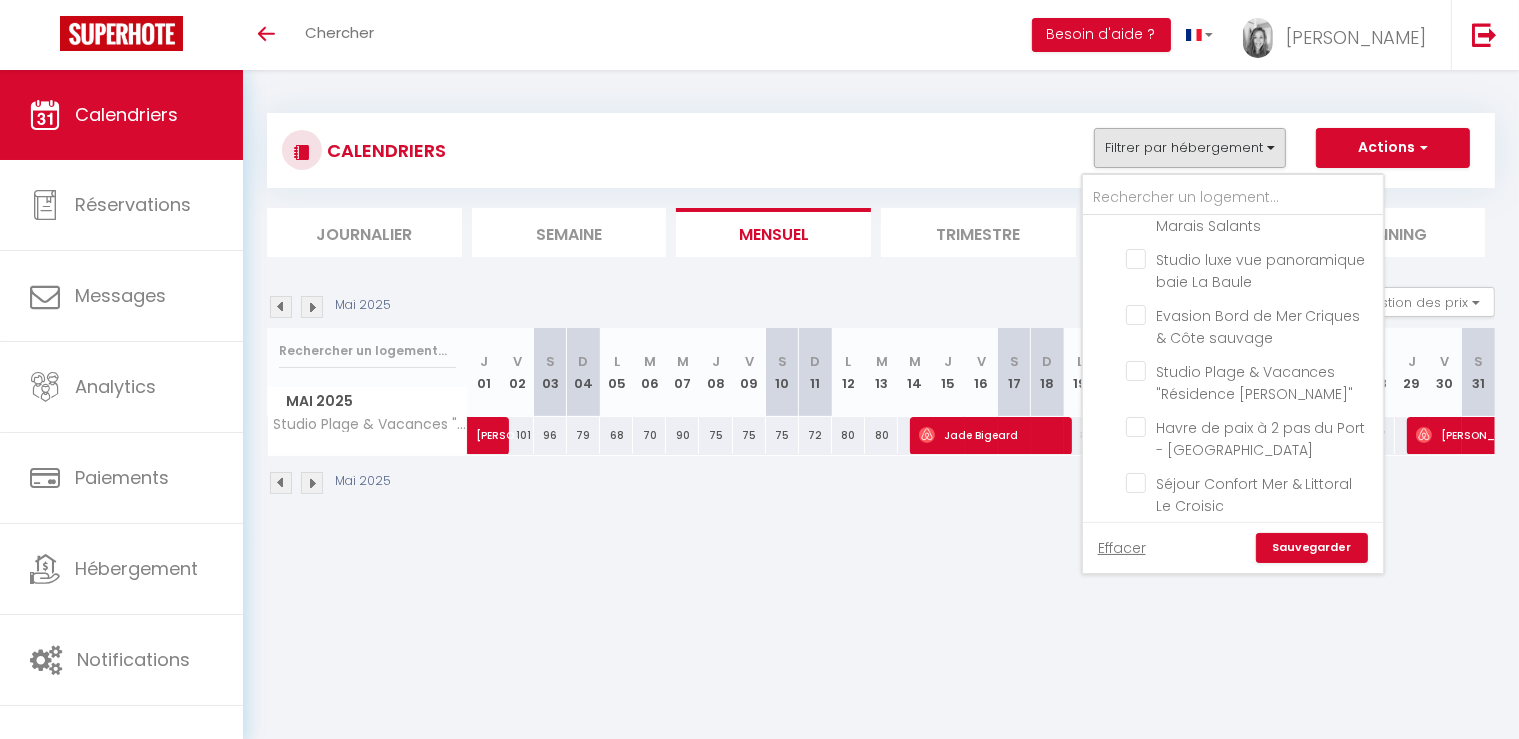 click on "Sauvegarder" at bounding box center [1312, 548] 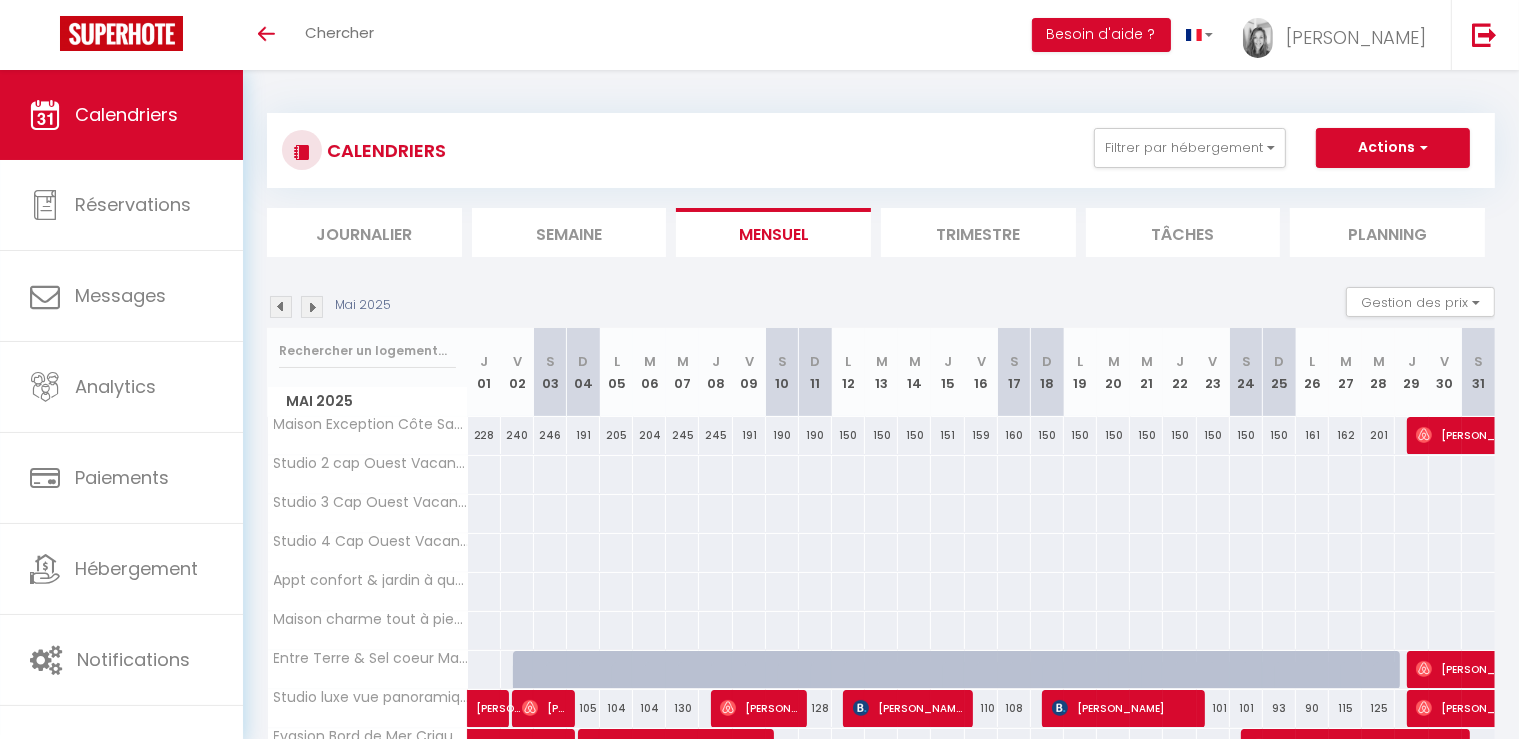 click at bounding box center [312, 307] 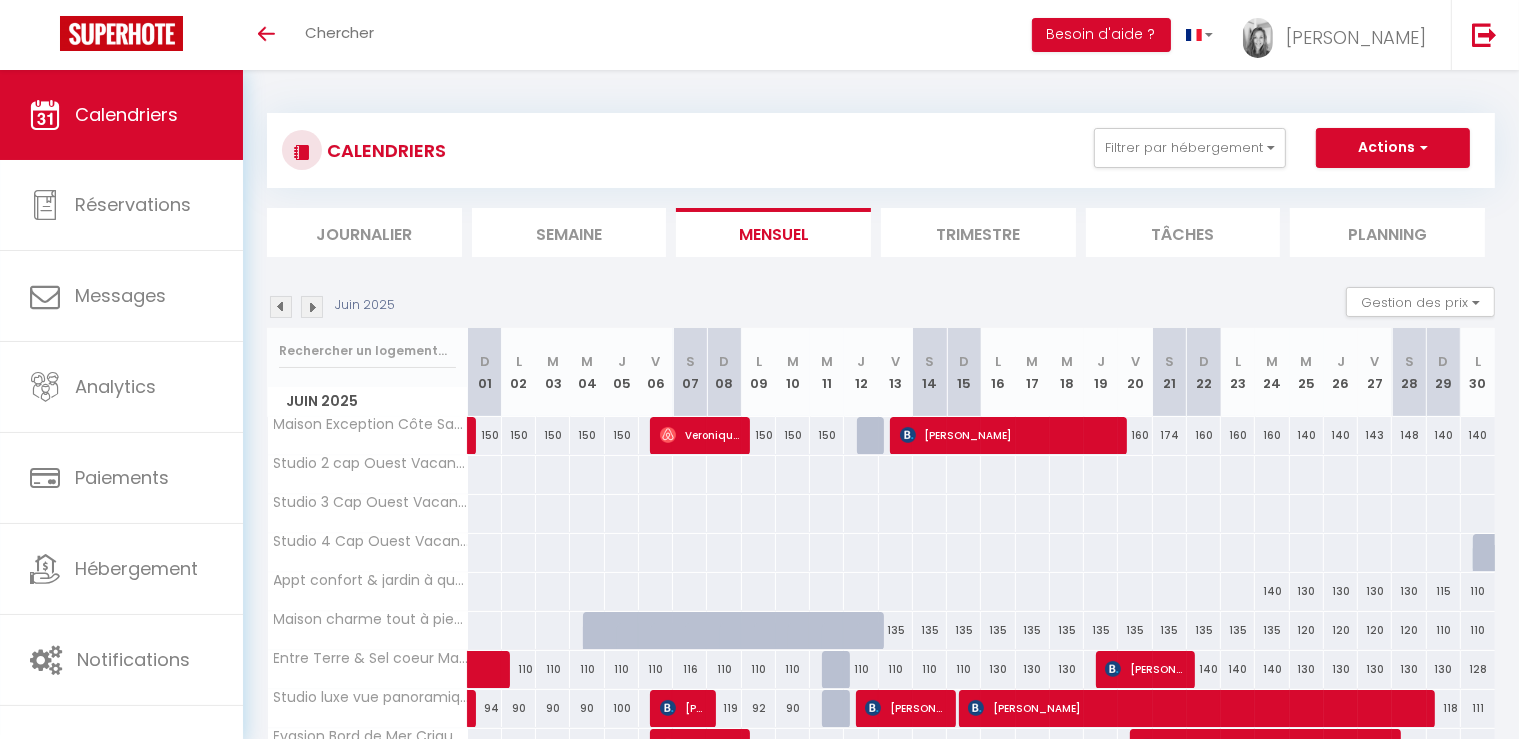 click at bounding box center [312, 307] 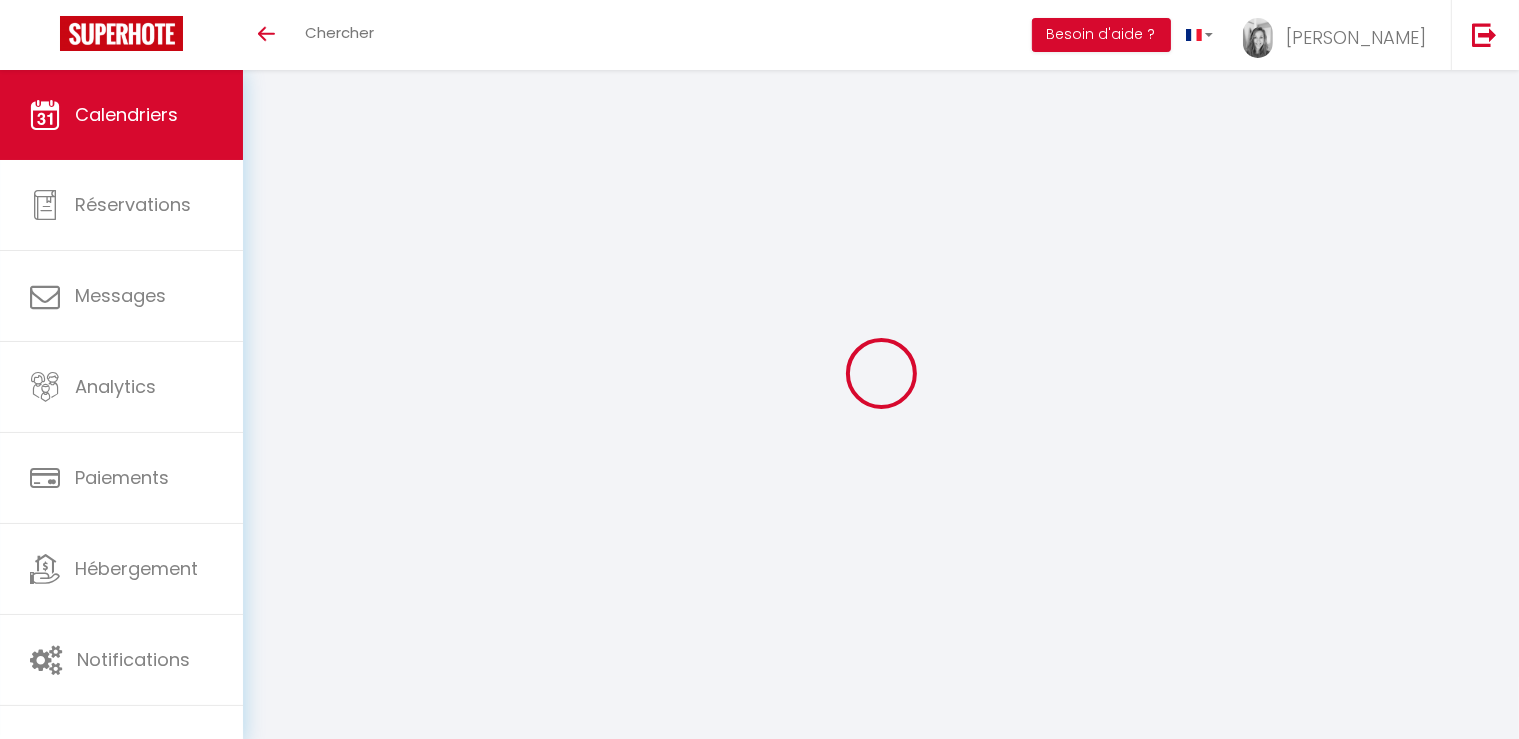 select on "0" 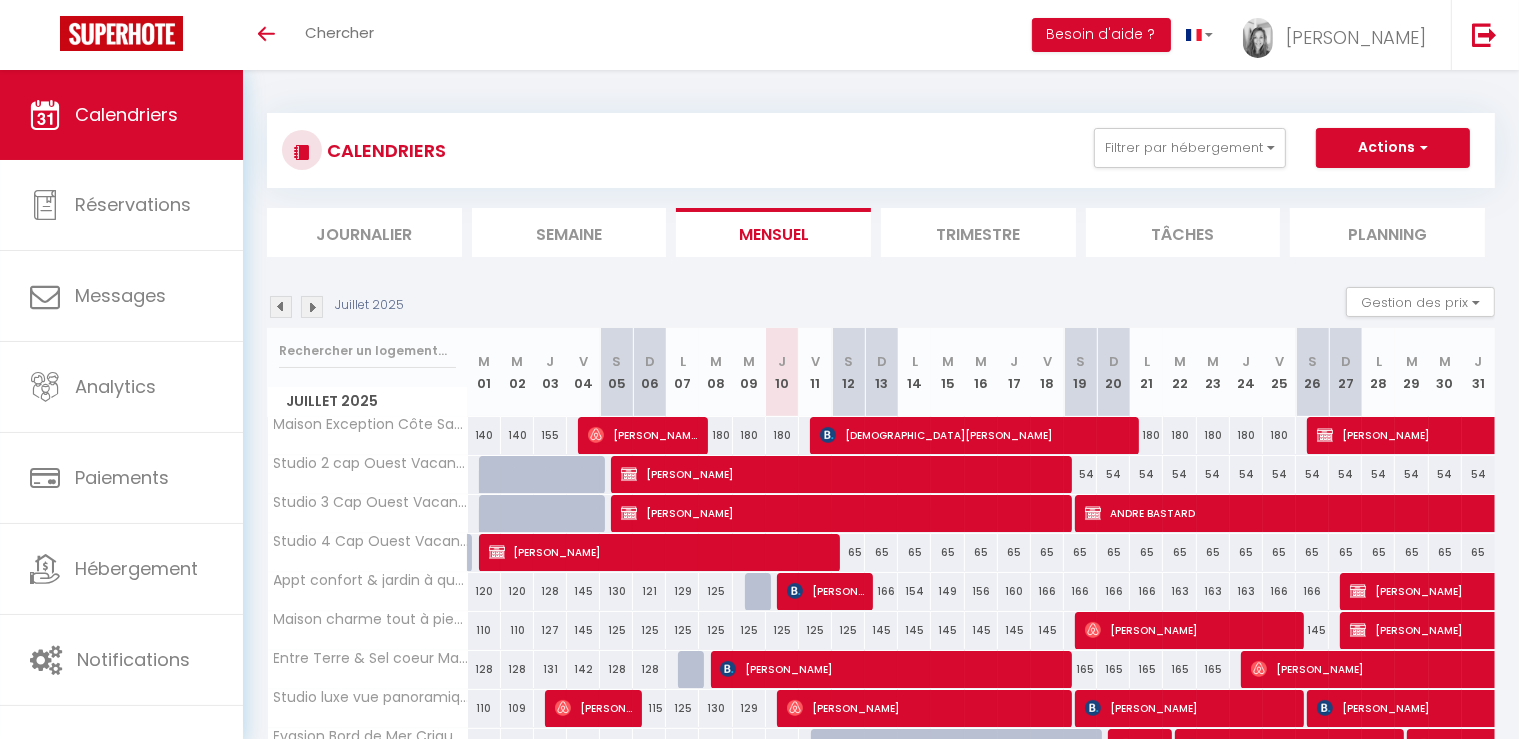 click on "[DEMOGRAPHIC_DATA][PERSON_NAME]" at bounding box center (974, 435) 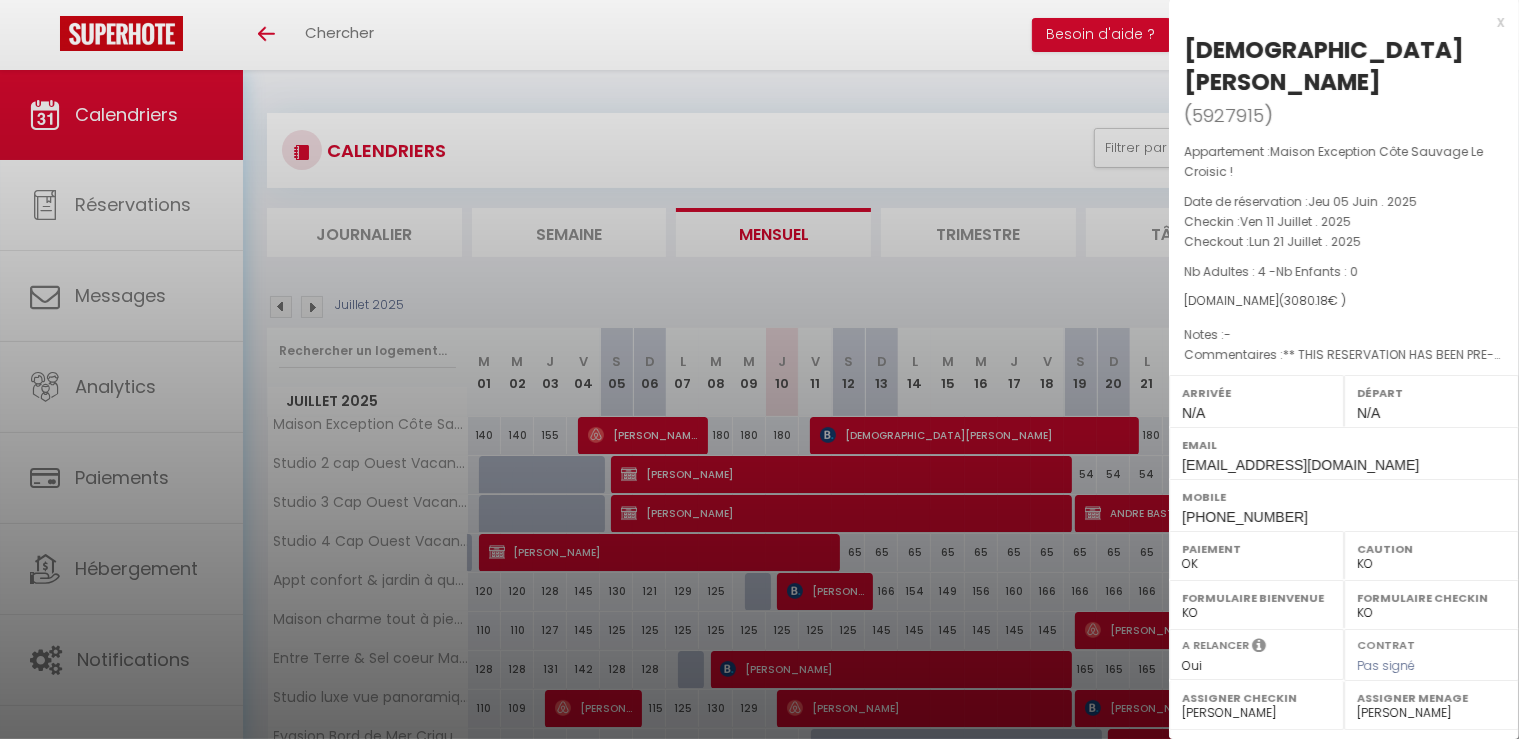 click at bounding box center (759, 369) 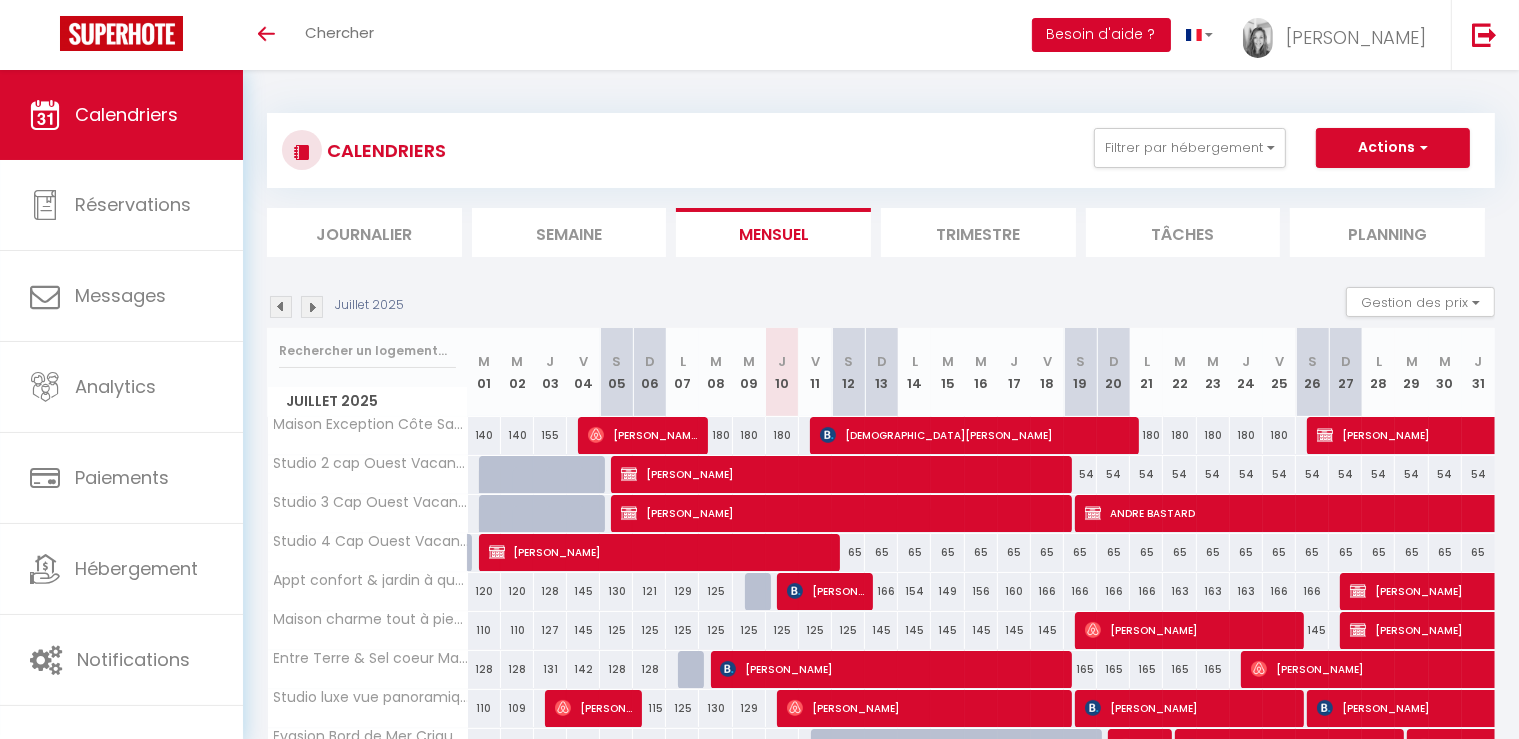 click on "Besoin d'aide ?" at bounding box center (1101, 35) 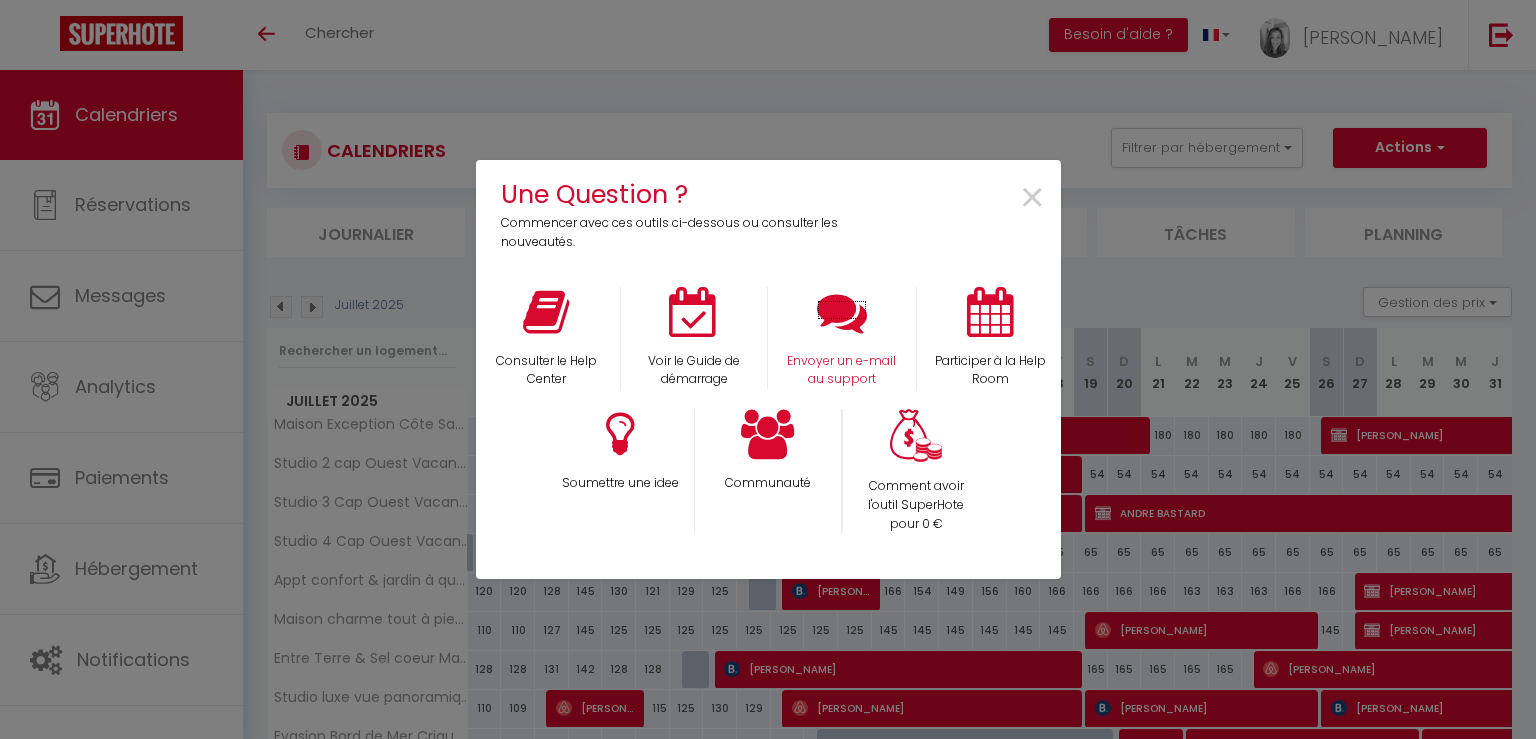 click on "Envoyer un e-mail au support" at bounding box center [842, 371] 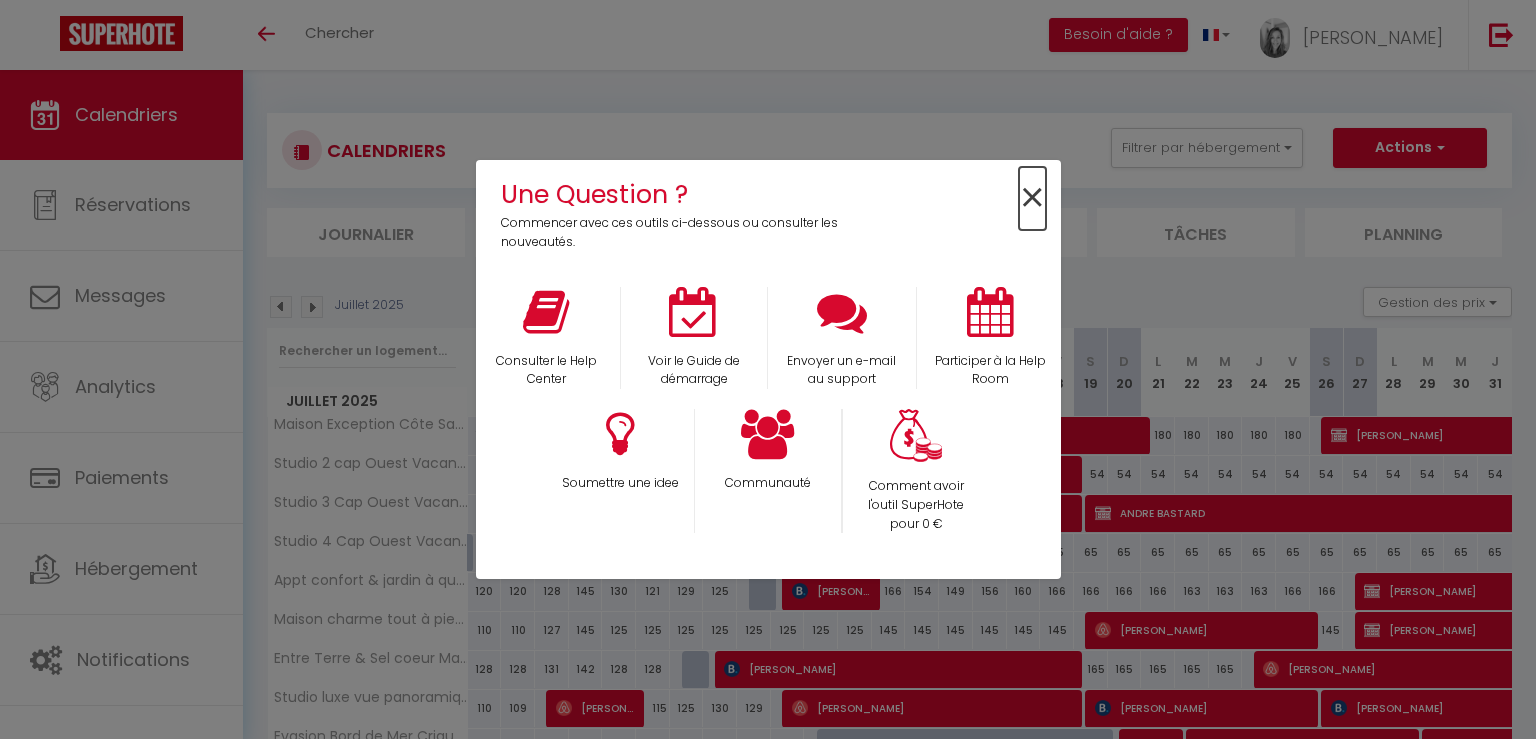 click on "×" at bounding box center (1032, 198) 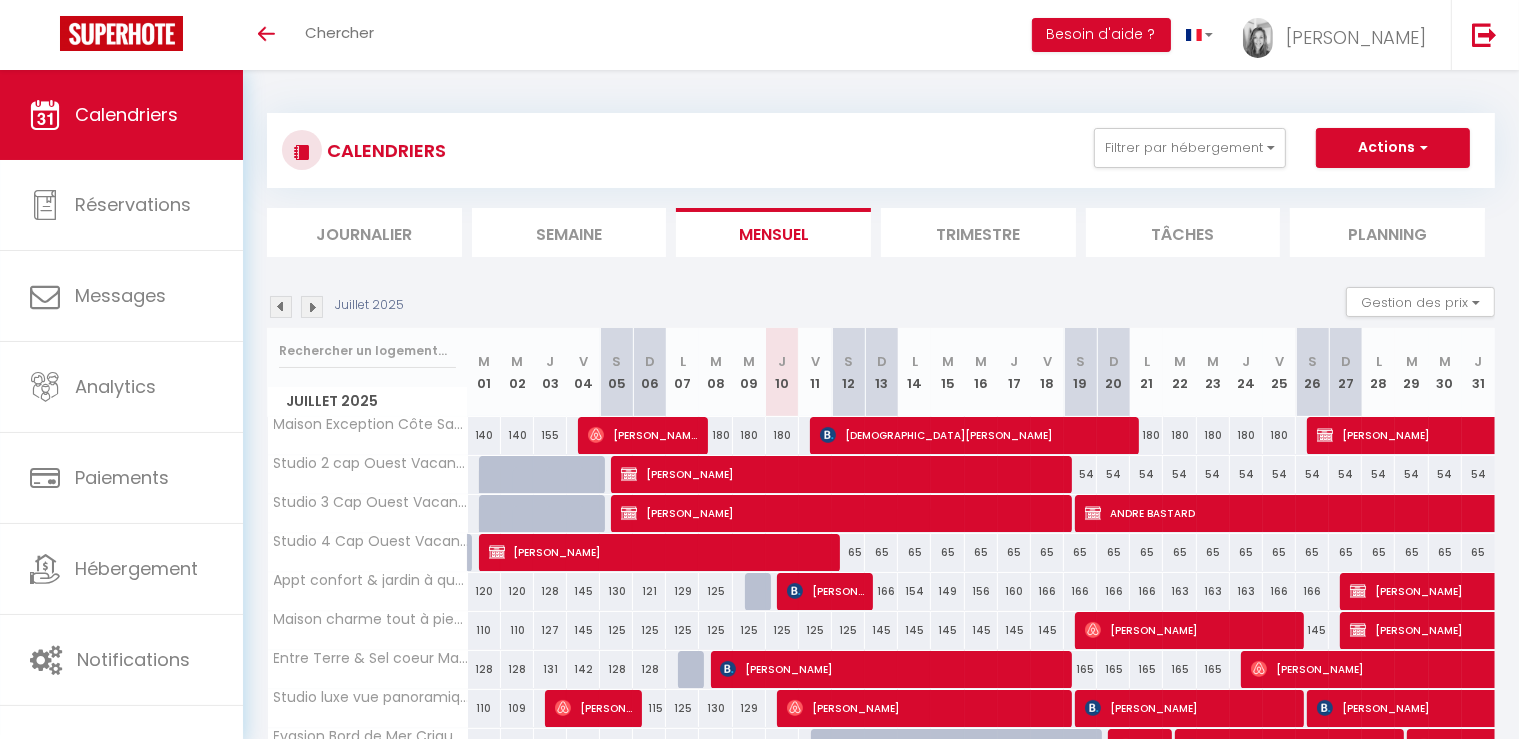 click on "[DEMOGRAPHIC_DATA][PERSON_NAME]" at bounding box center [974, 435] 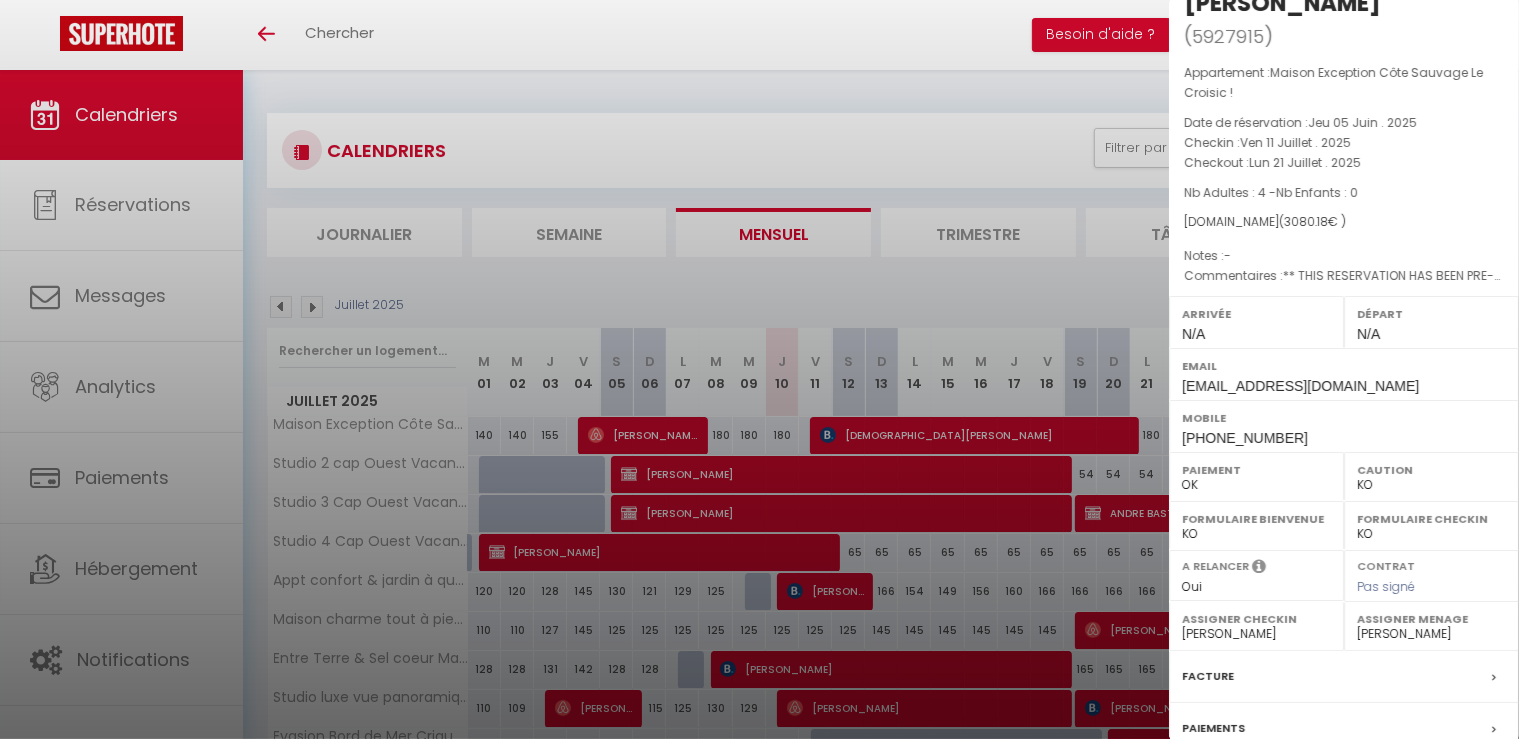 scroll, scrollTop: 242, scrollLeft: 0, axis: vertical 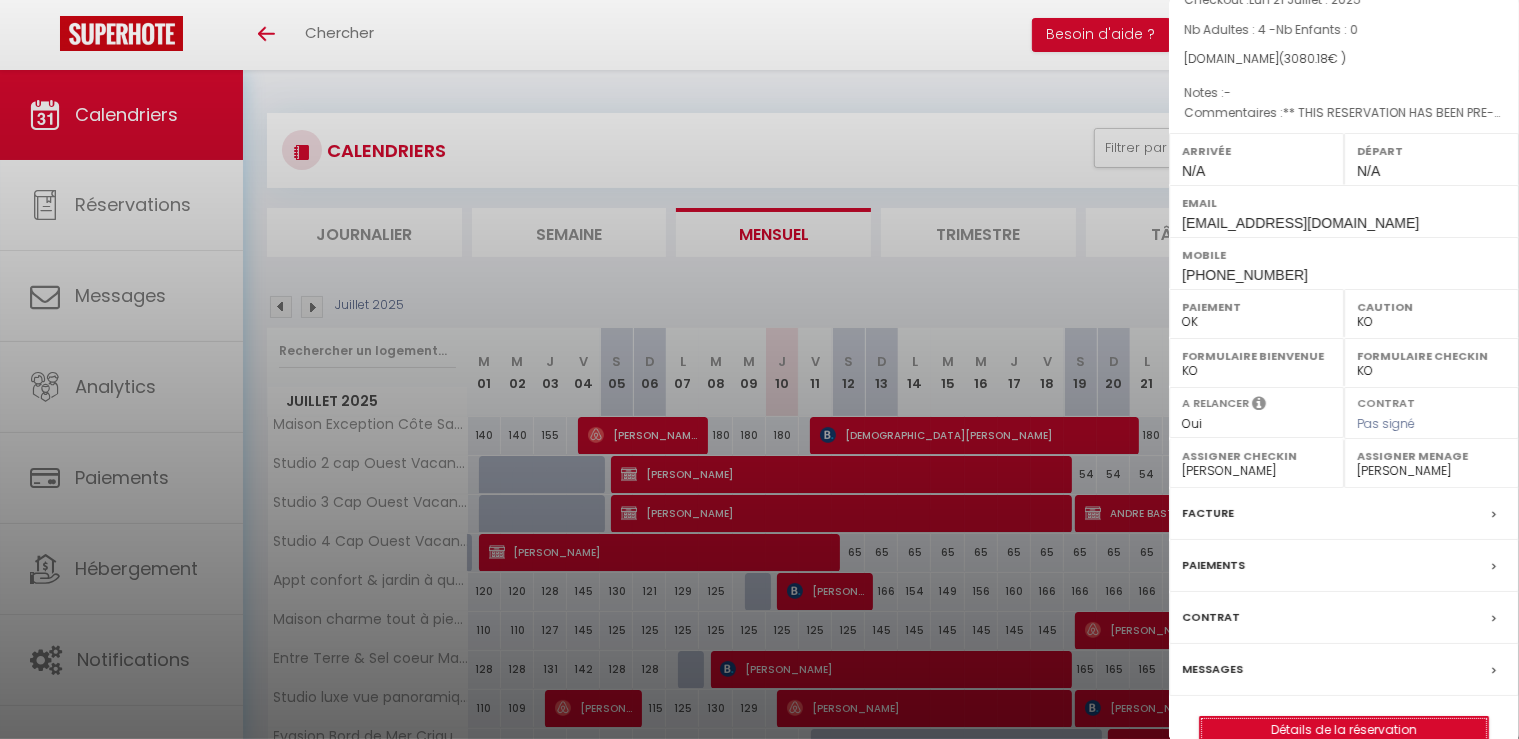 click on "Détails de la réservation" at bounding box center (1344, 730) 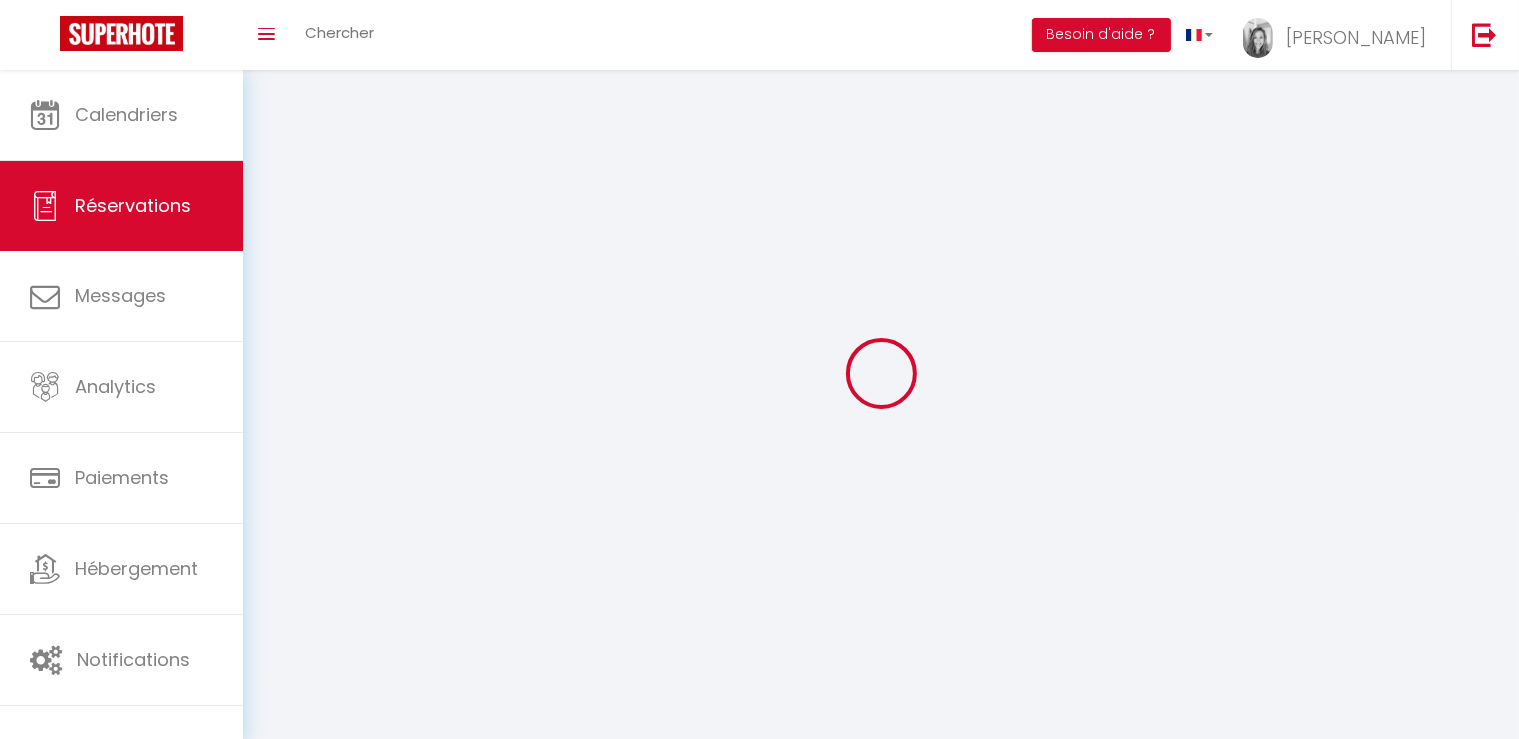 select 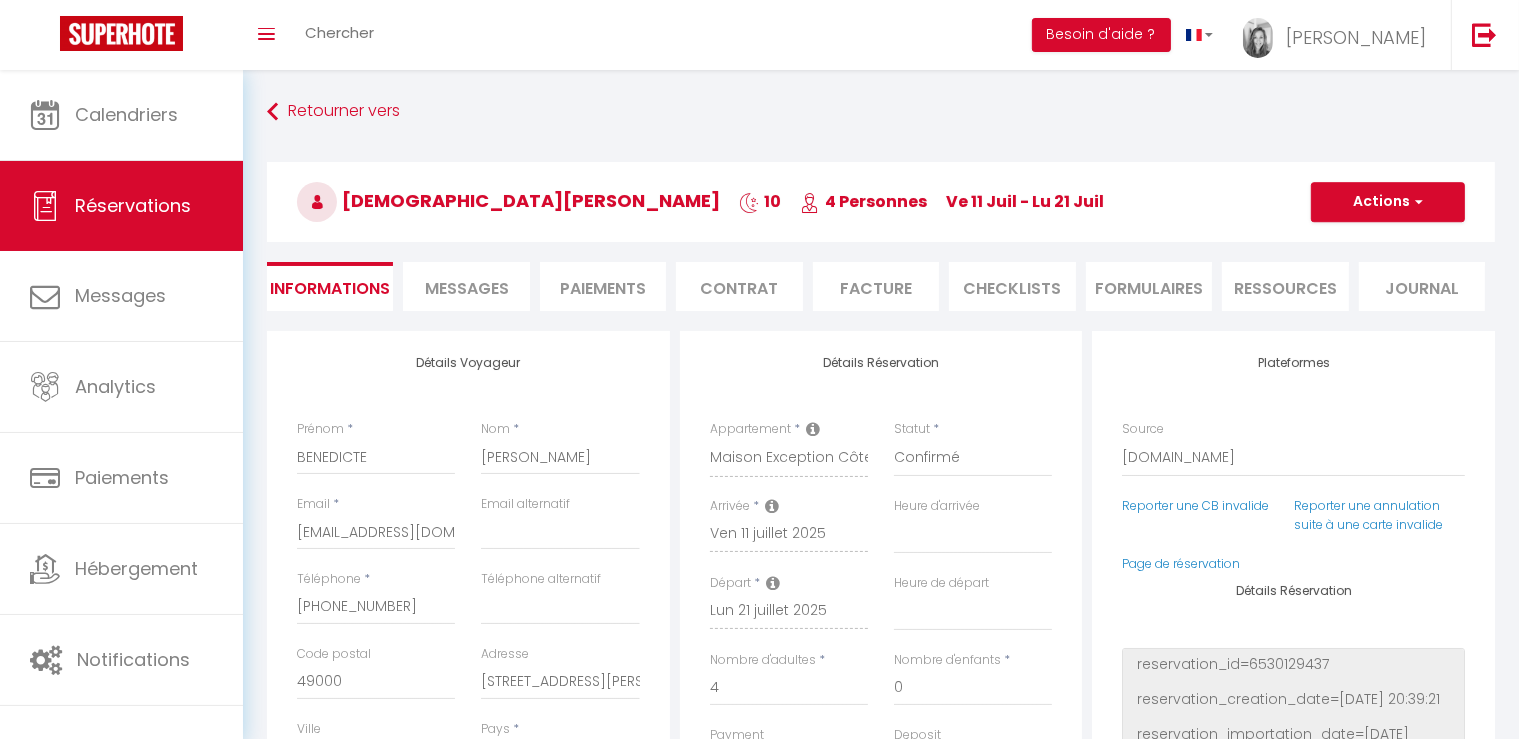 select 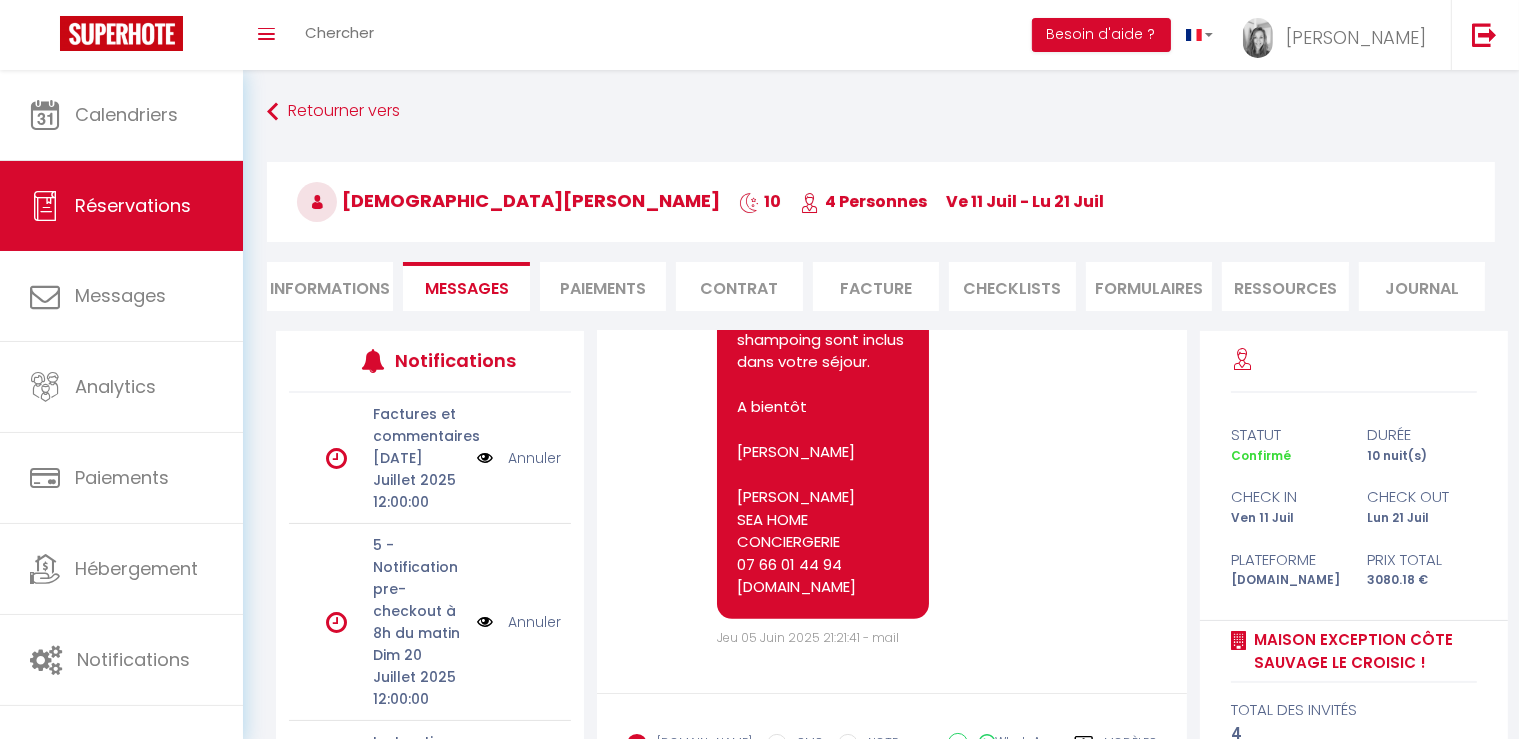 scroll, scrollTop: 2052, scrollLeft: 0, axis: vertical 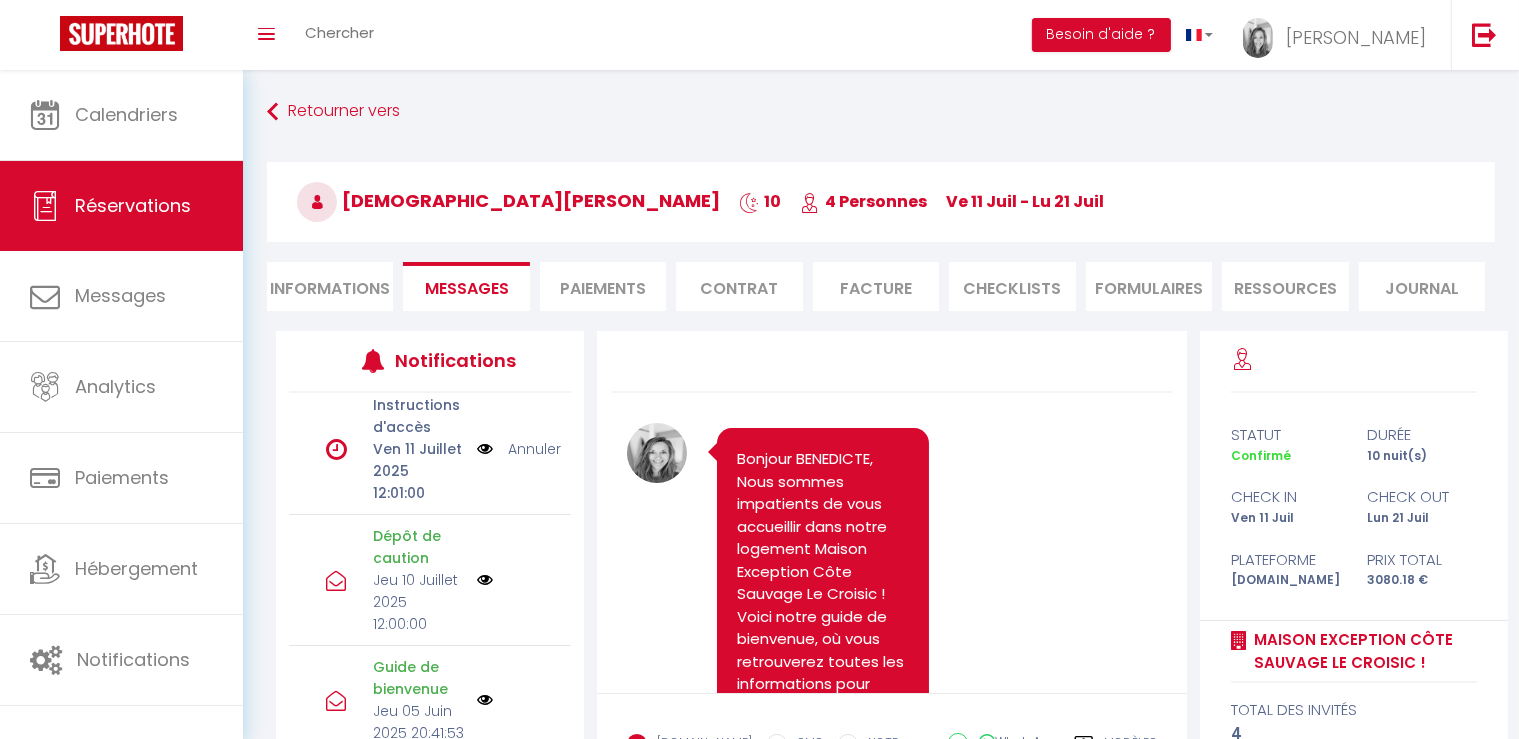 click on "Jeu 10 Juillet 2025 12:00:00" at bounding box center [418, 602] 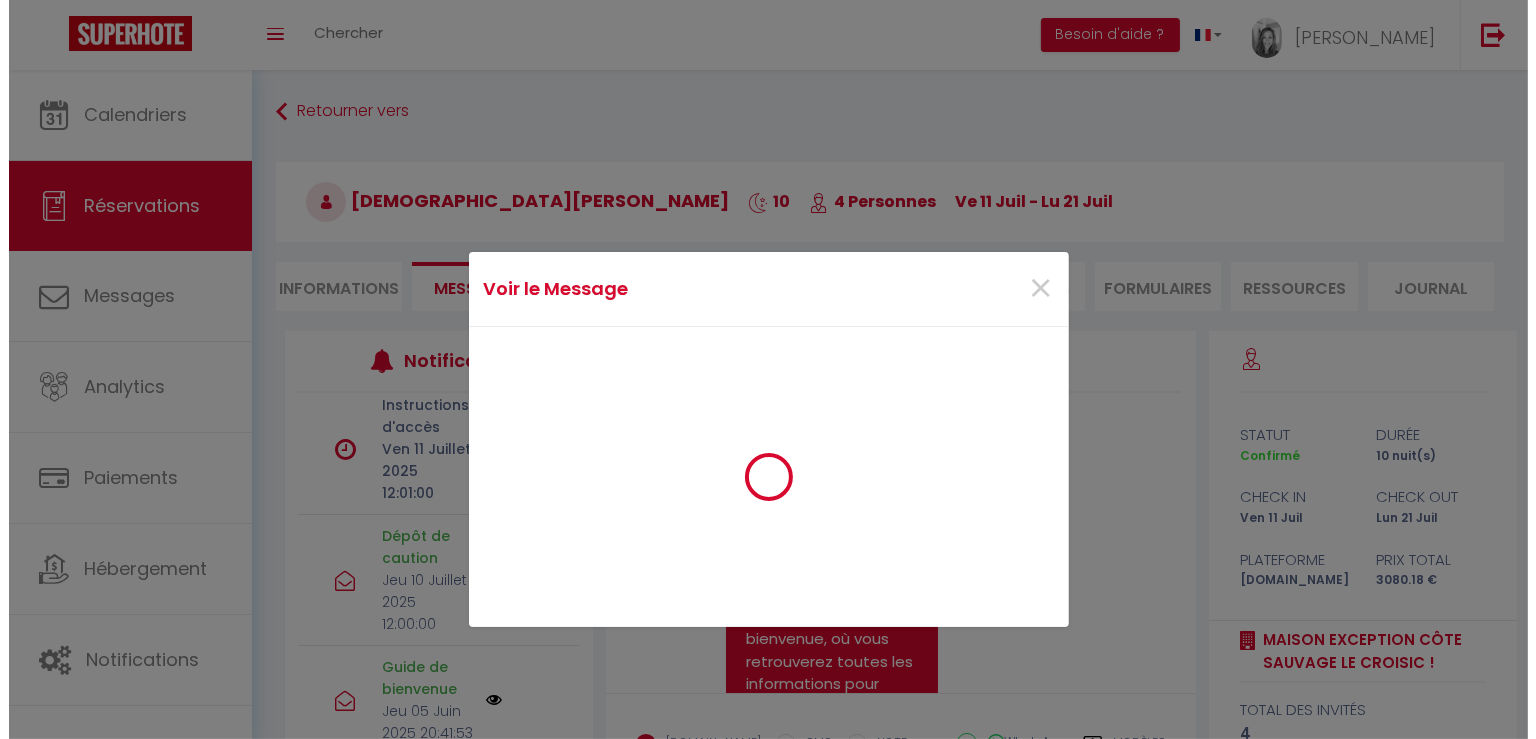 scroll, scrollTop: 358, scrollLeft: 0, axis: vertical 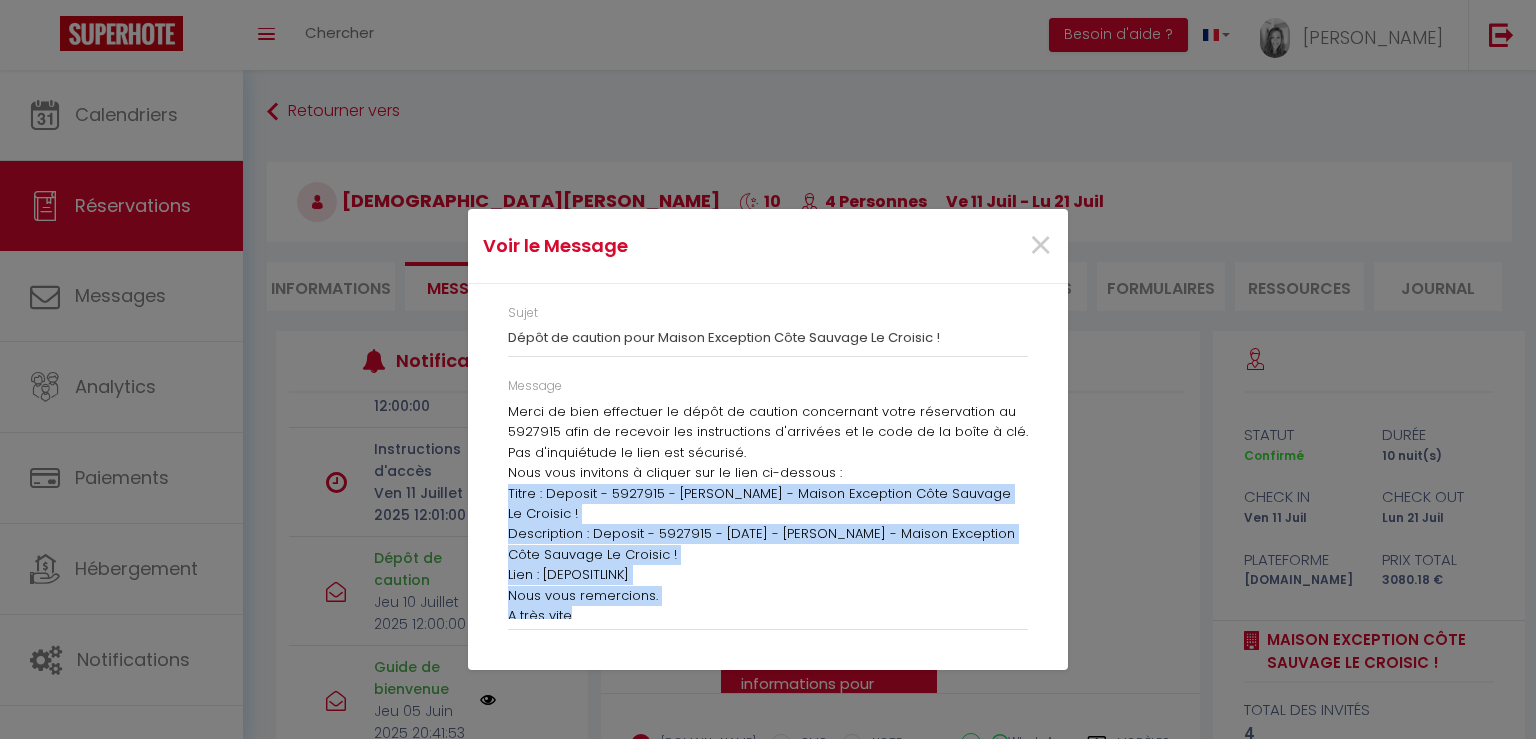 drag, startPoint x: 510, startPoint y: 554, endPoint x: 988, endPoint y: 558, distance: 478.01672 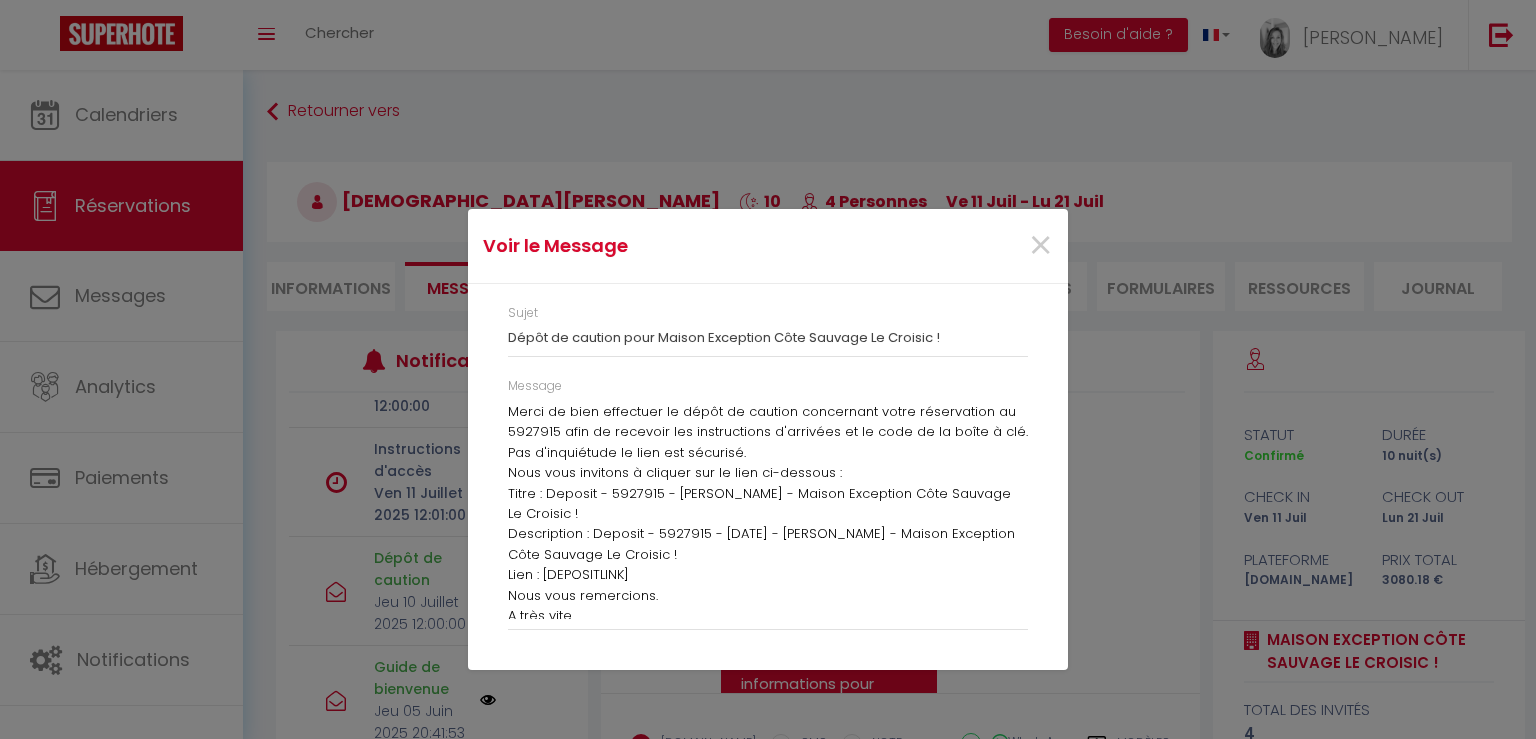 click on "Titre : Deposit - 5927915 - [PERSON_NAME] - Maison Exception Côte Sauvage Le Croisic ! Description : Deposit - 5927915 - [DATE] - [PERSON_NAME] - Maison Exception Côte Sauvage Le Croisic ! Lien : [DEPOSITLINK]" at bounding box center [768, 535] 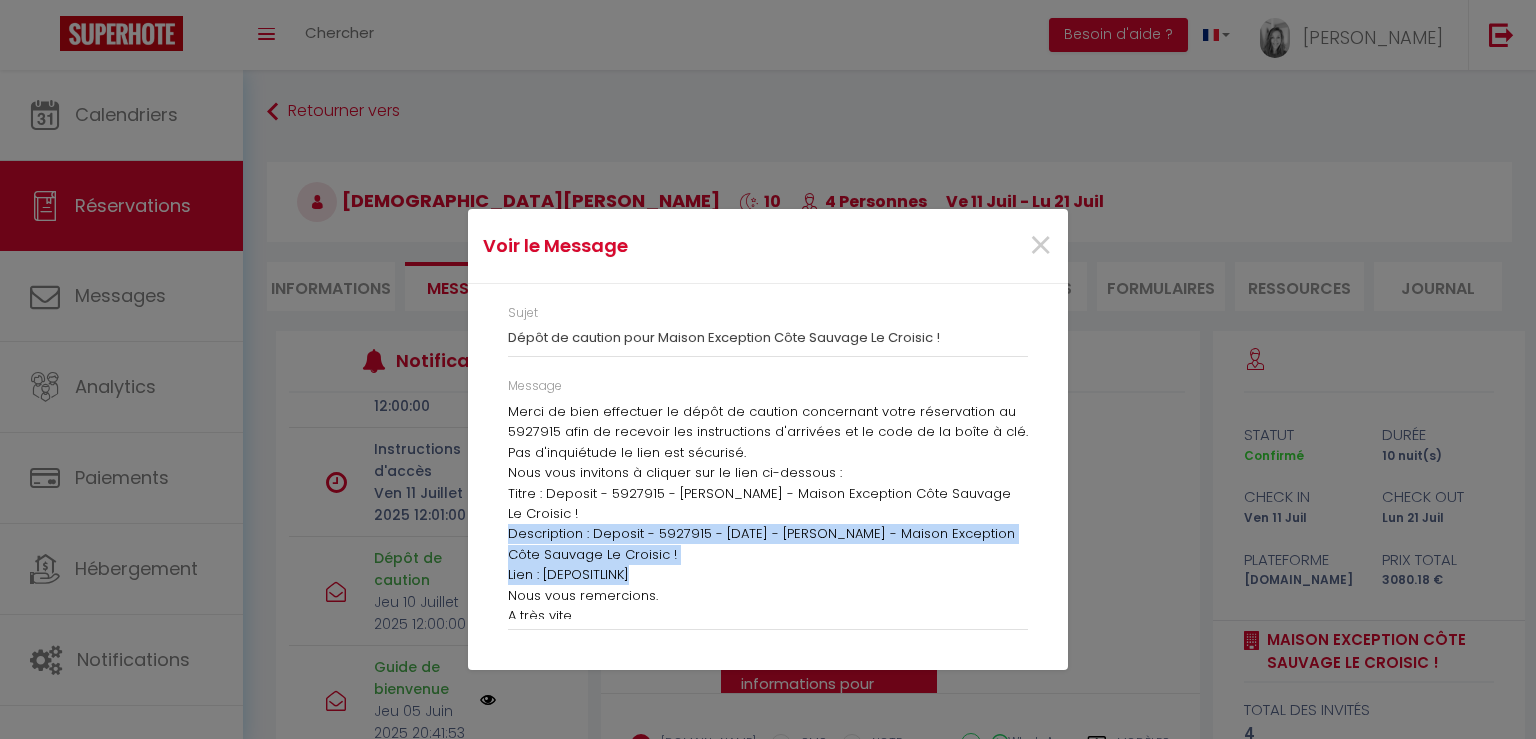 drag, startPoint x: 508, startPoint y: 530, endPoint x: 724, endPoint y: 575, distance: 220.63771 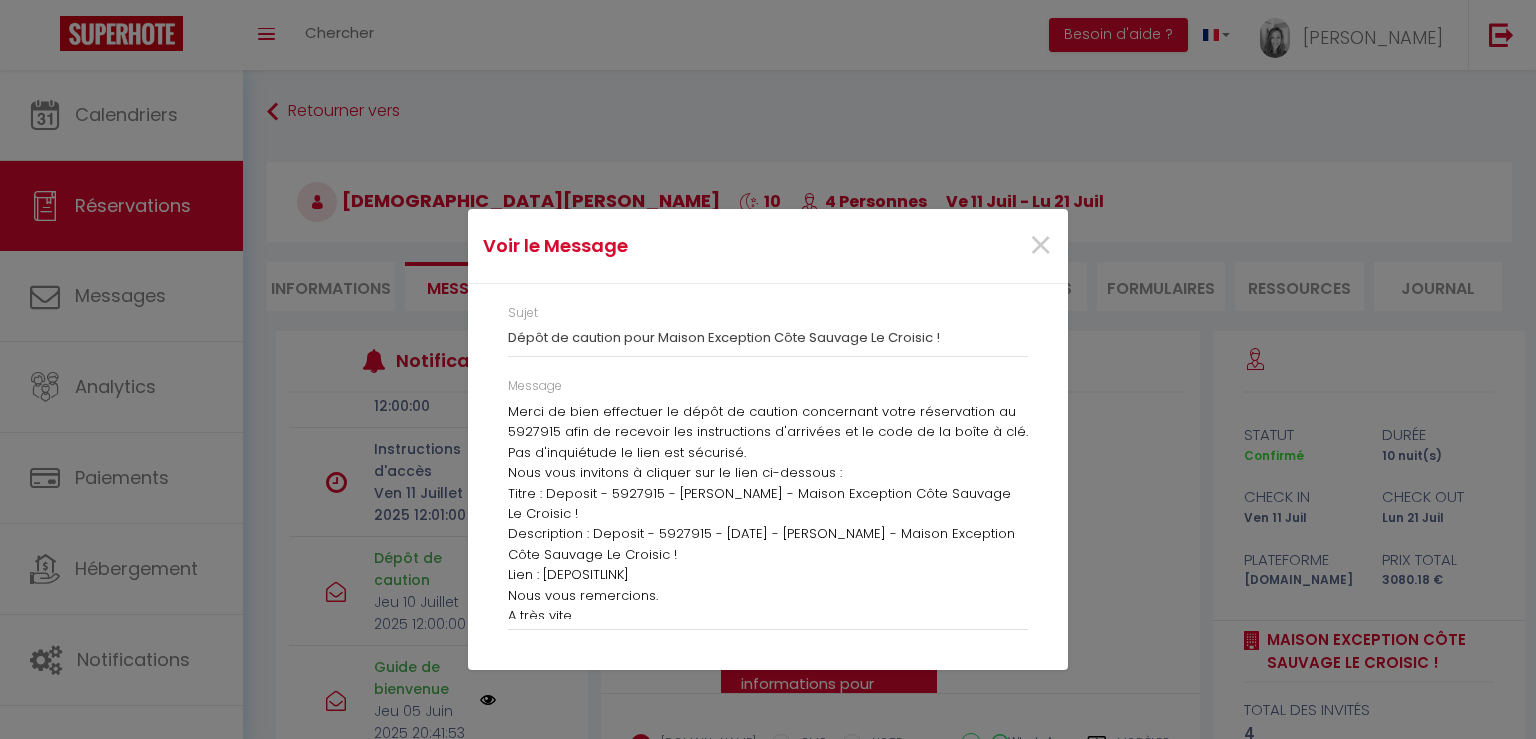 click on "Bonjour BENEDICTE,  Nous sommes [PERSON_NAME] de vous accueillir prochainement au Maison Exception Côte Sauvage Le Croisic ! Merci de bien effectuer le dépôt de caution concernant votre réservation au 5927915 afin de recevoir les instructions d'arrivées et le code de la boîte à clé.  Pas d'inquiétude le lien est sécurisé.
Nous vous invitons à cliquer sur le lien ci-dessous :
Titre : Deposit - 5927915 - [PERSON_NAME] - Maison Exception Côte Sauvage Le Croisic ! Description : Deposit - 5927915 - [DATE] - [PERSON_NAME] - Maison Exception Côte Sauvage Le Croisic ! Lien : [DEPOSITLINK]
Nous vous remercions.
A très vite
Sea Home Conciergerie
*[PERSON_NAME] de maison et serviettes [PERSON_NAME] sont inclus dans votre réservation." at bounding box center [768, 511] 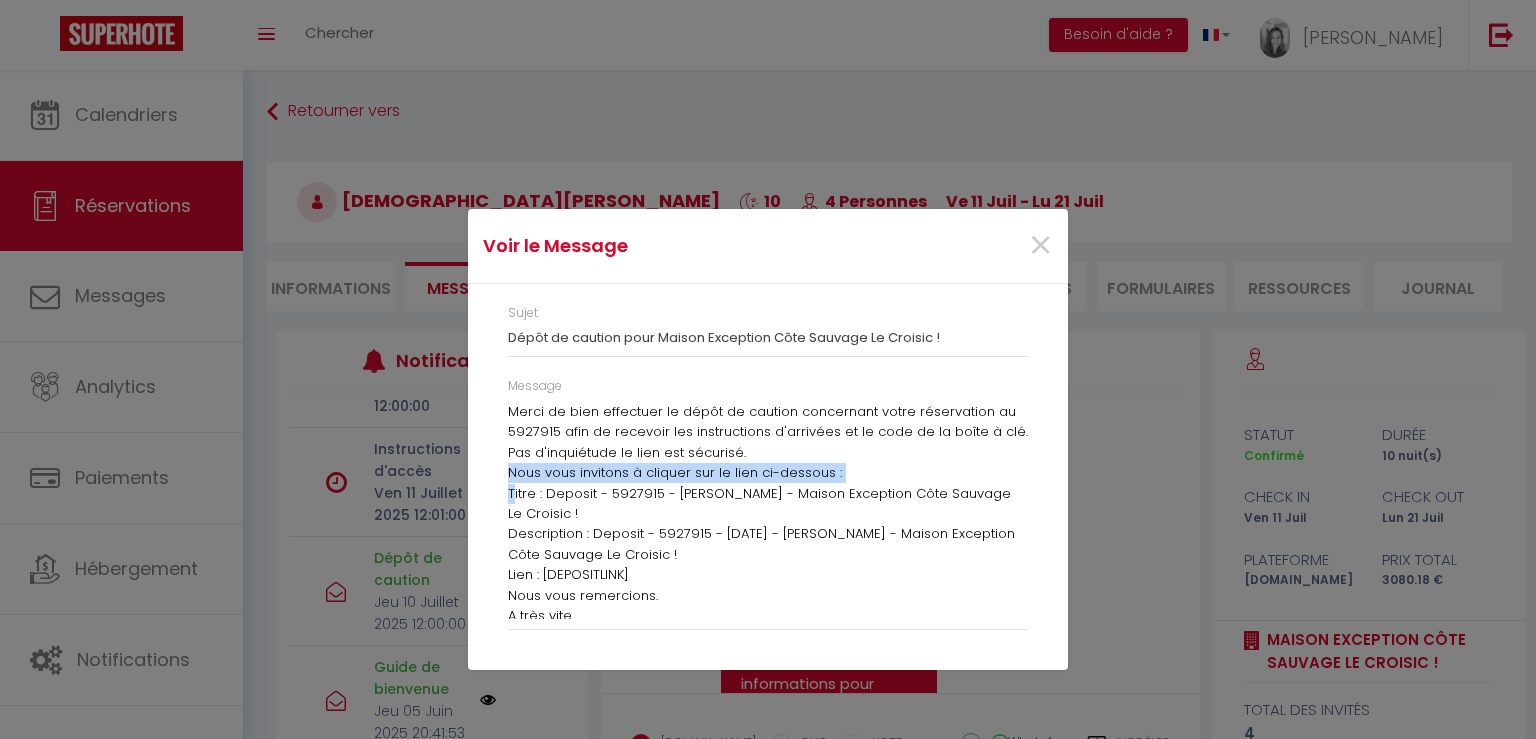 click on "Titre : Deposit - 5927915 - [PERSON_NAME] - Maison Exception Côte Sauvage Le Croisic ! Description : Deposit - 5927915 - [DATE] - [PERSON_NAME] - Maison Exception Côte Sauvage Le Croisic ! Lien : [DEPOSITLINK]" at bounding box center [768, 535] 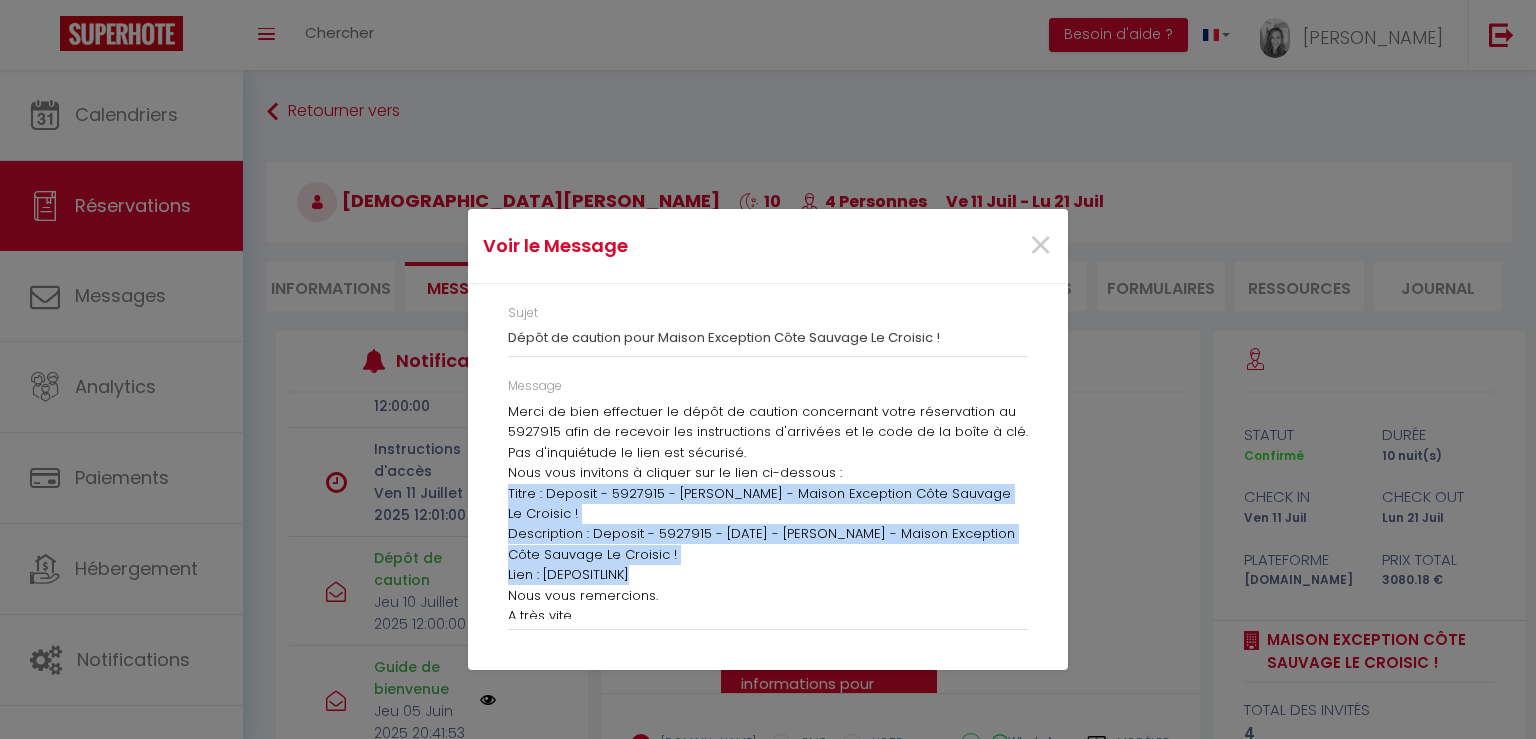 drag, startPoint x: 510, startPoint y: 494, endPoint x: 663, endPoint y: 571, distance: 171.28339 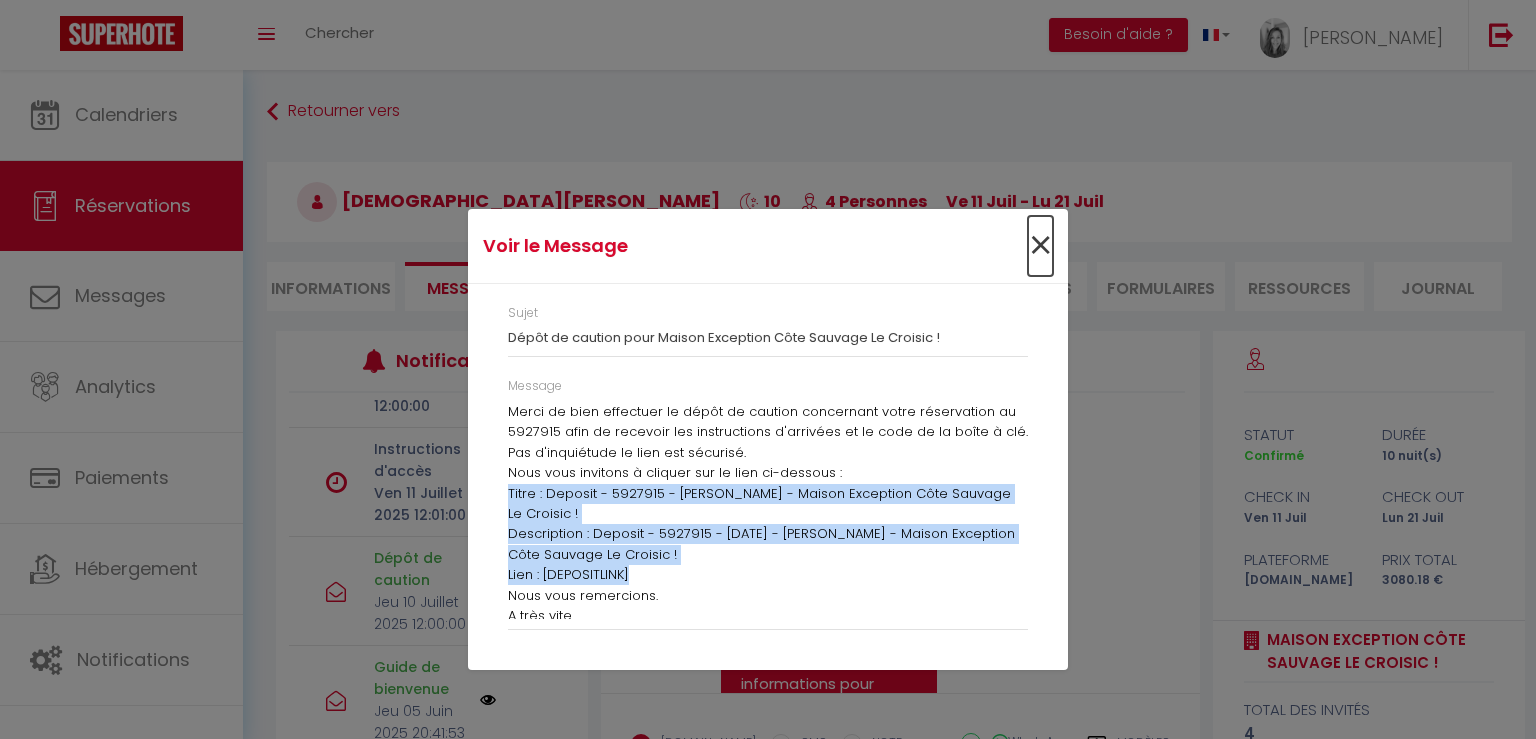 click on "×" at bounding box center (1040, 246) 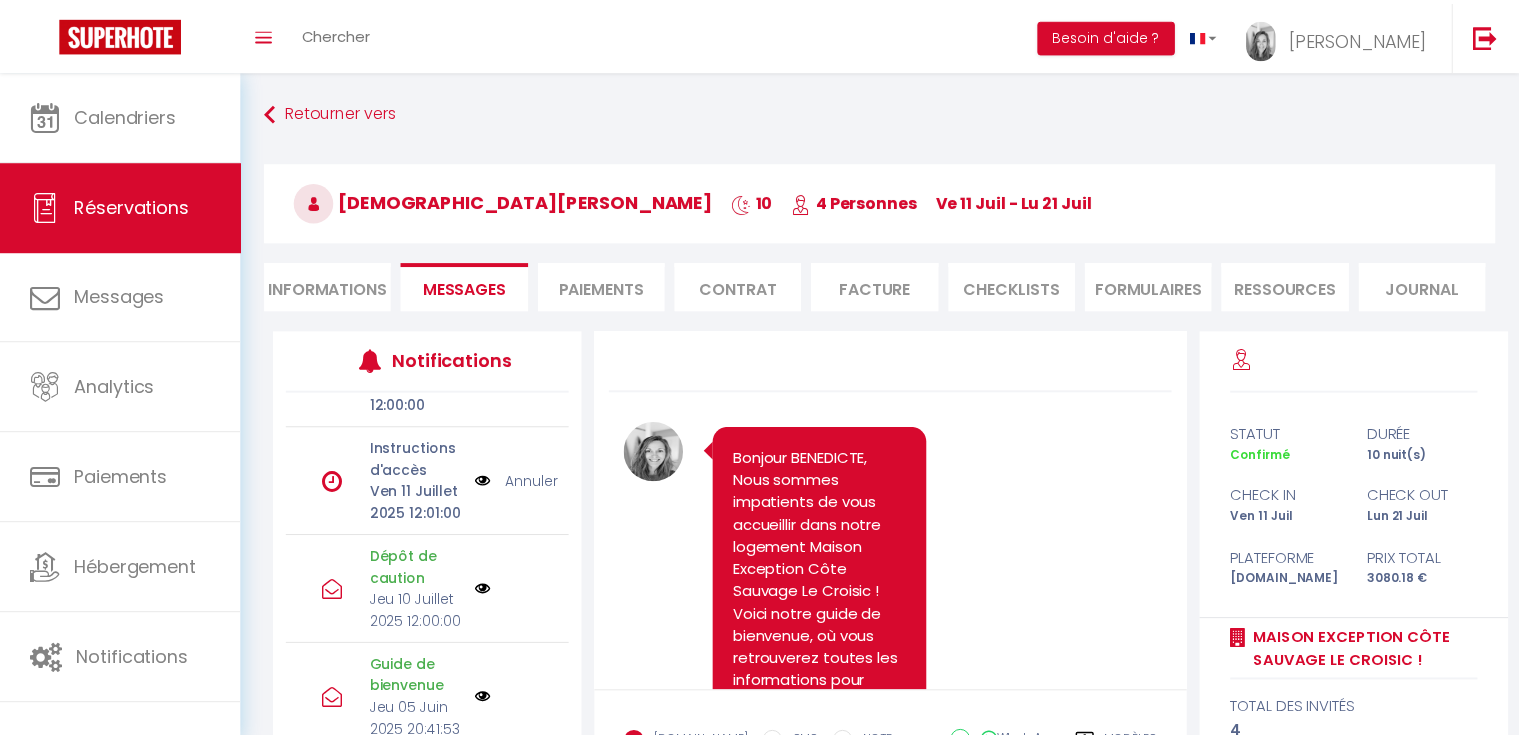 scroll, scrollTop: 380, scrollLeft: 0, axis: vertical 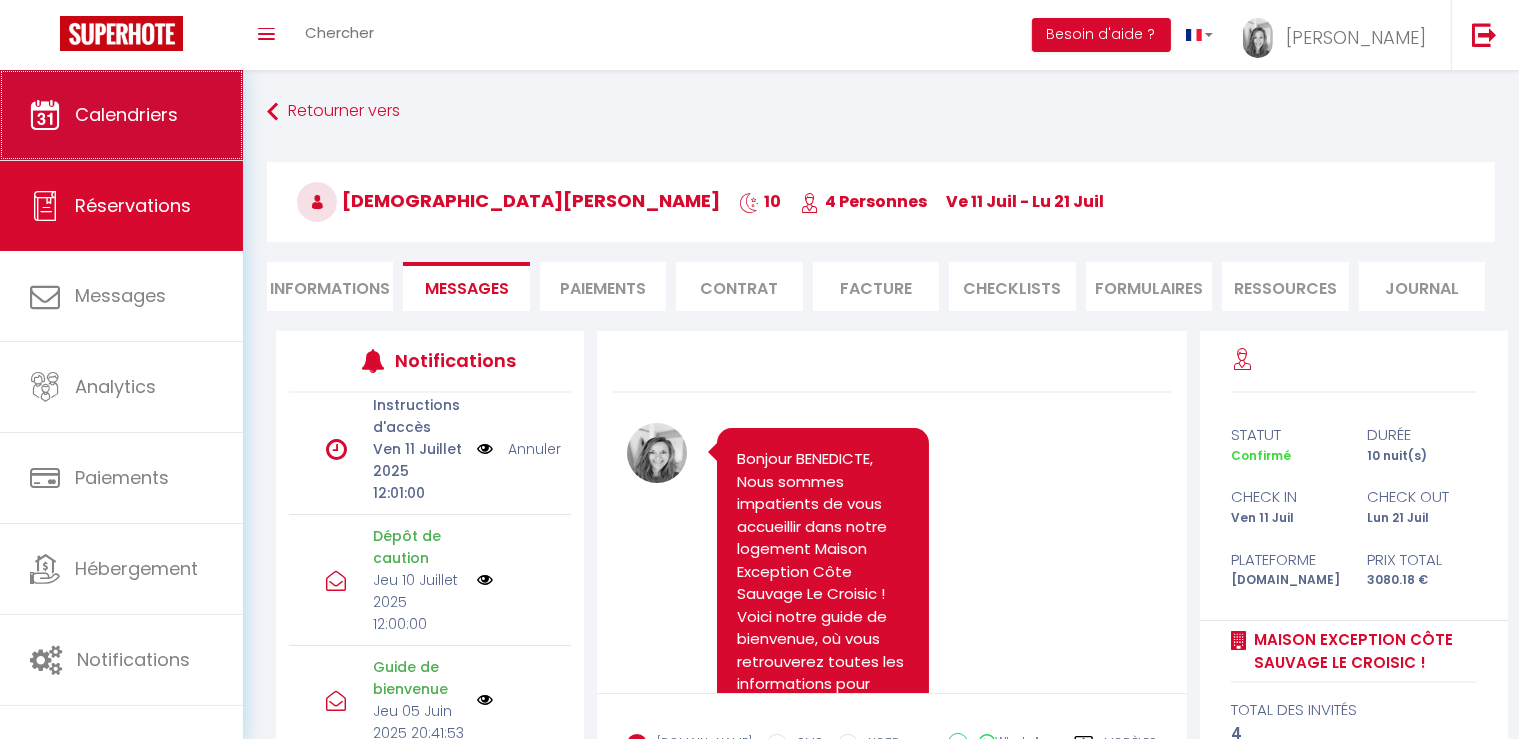 click on "Calendriers" at bounding box center [126, 114] 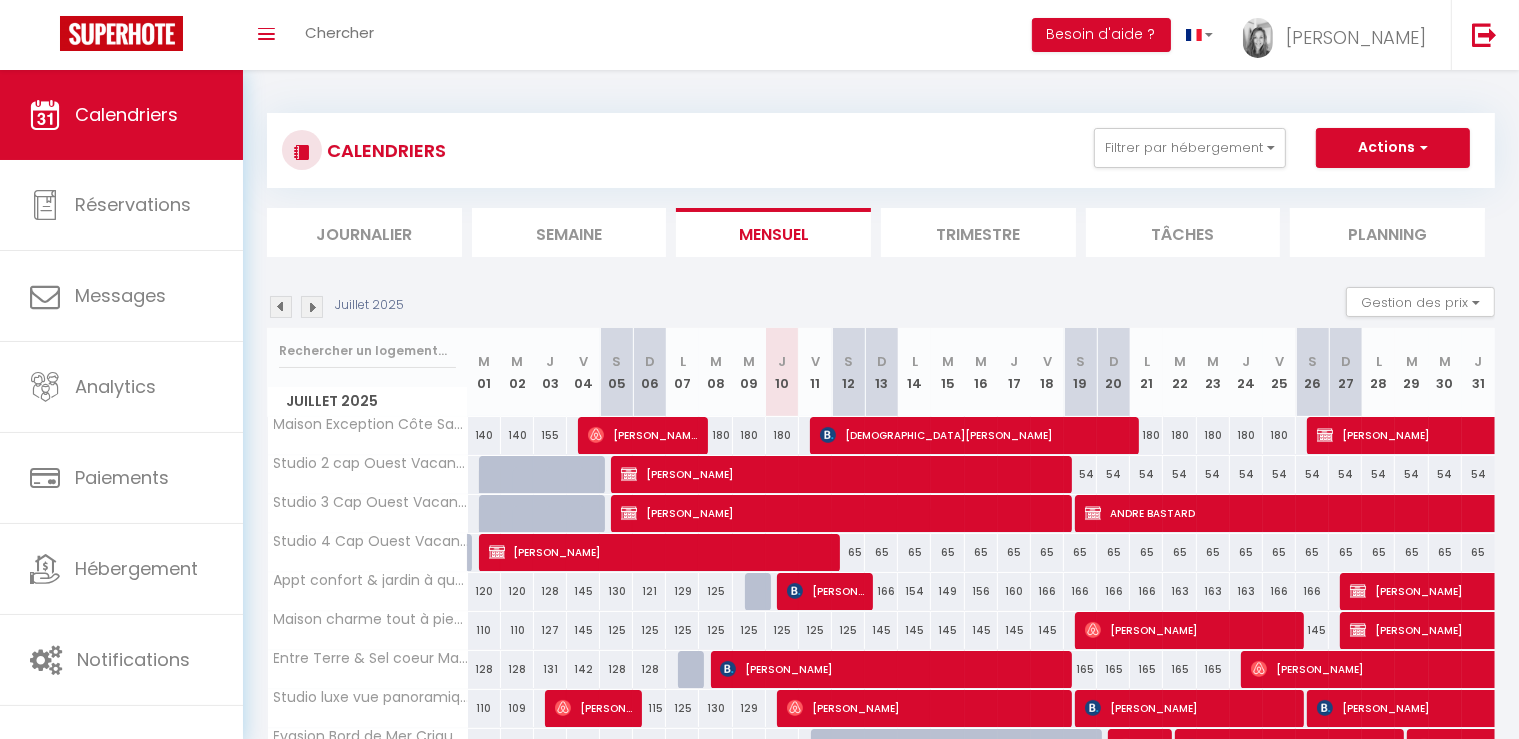 scroll, scrollTop: 195, scrollLeft: 0, axis: vertical 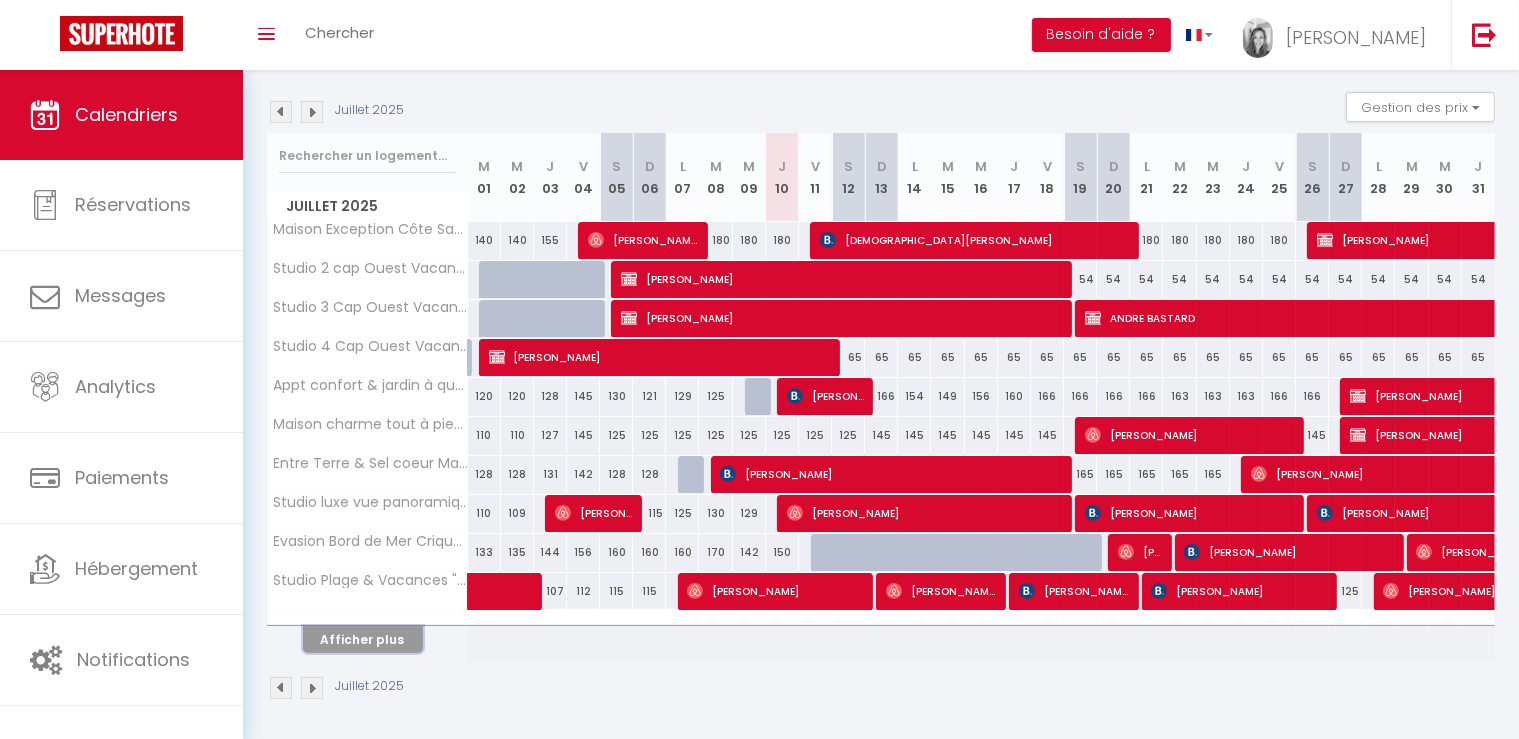 click on "Afficher plus" at bounding box center (363, 639) 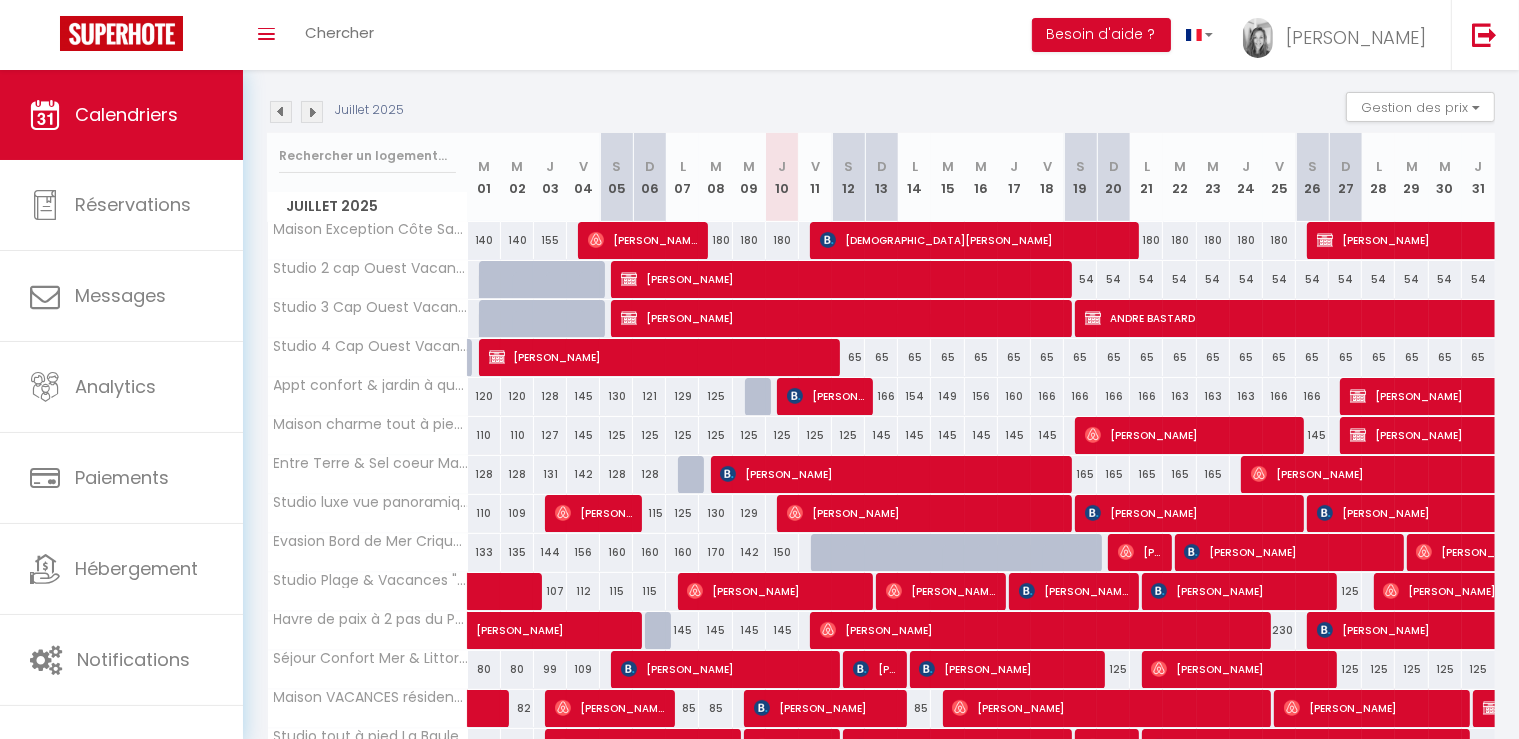 click on "[PERSON_NAME]" at bounding box center [890, 474] 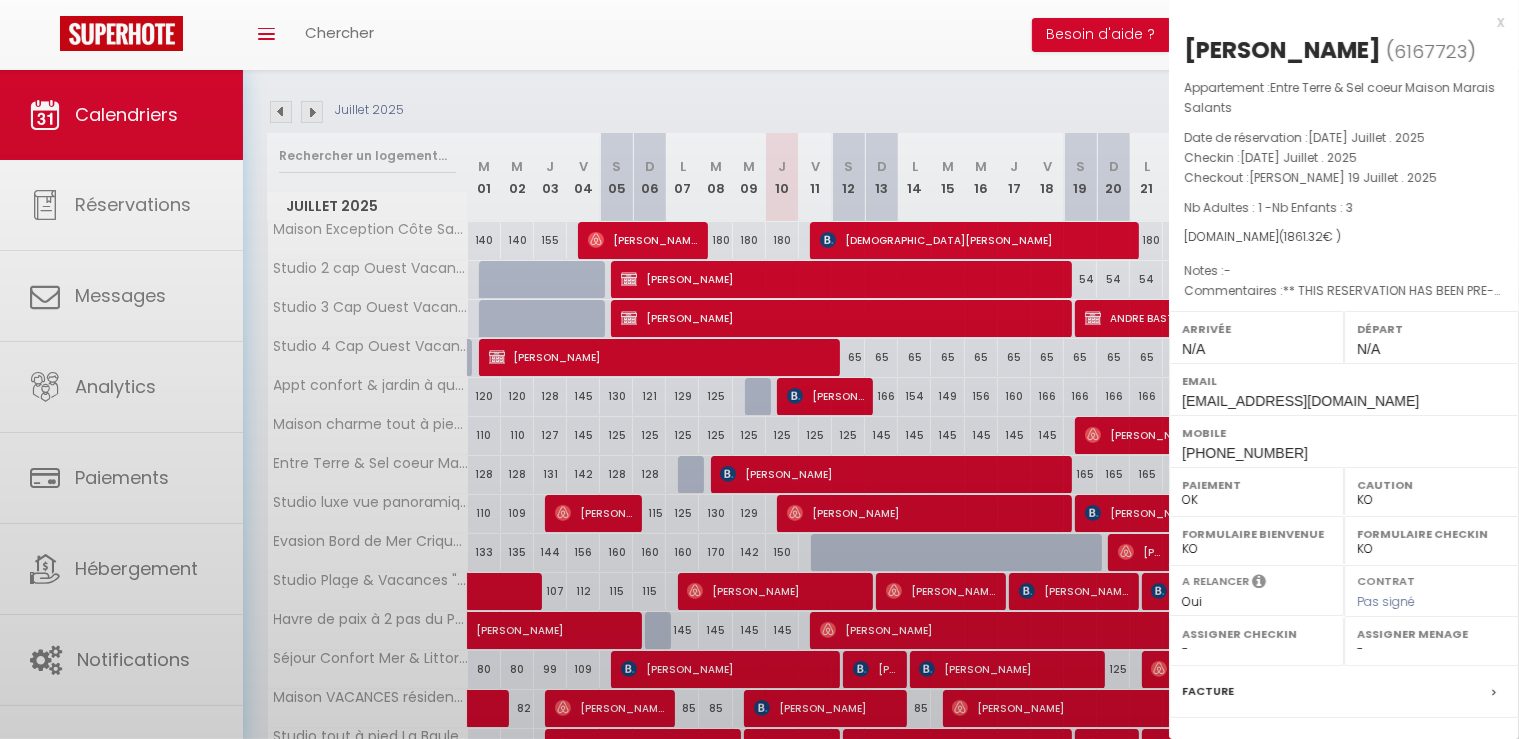 scroll, scrollTop: 210, scrollLeft: 0, axis: vertical 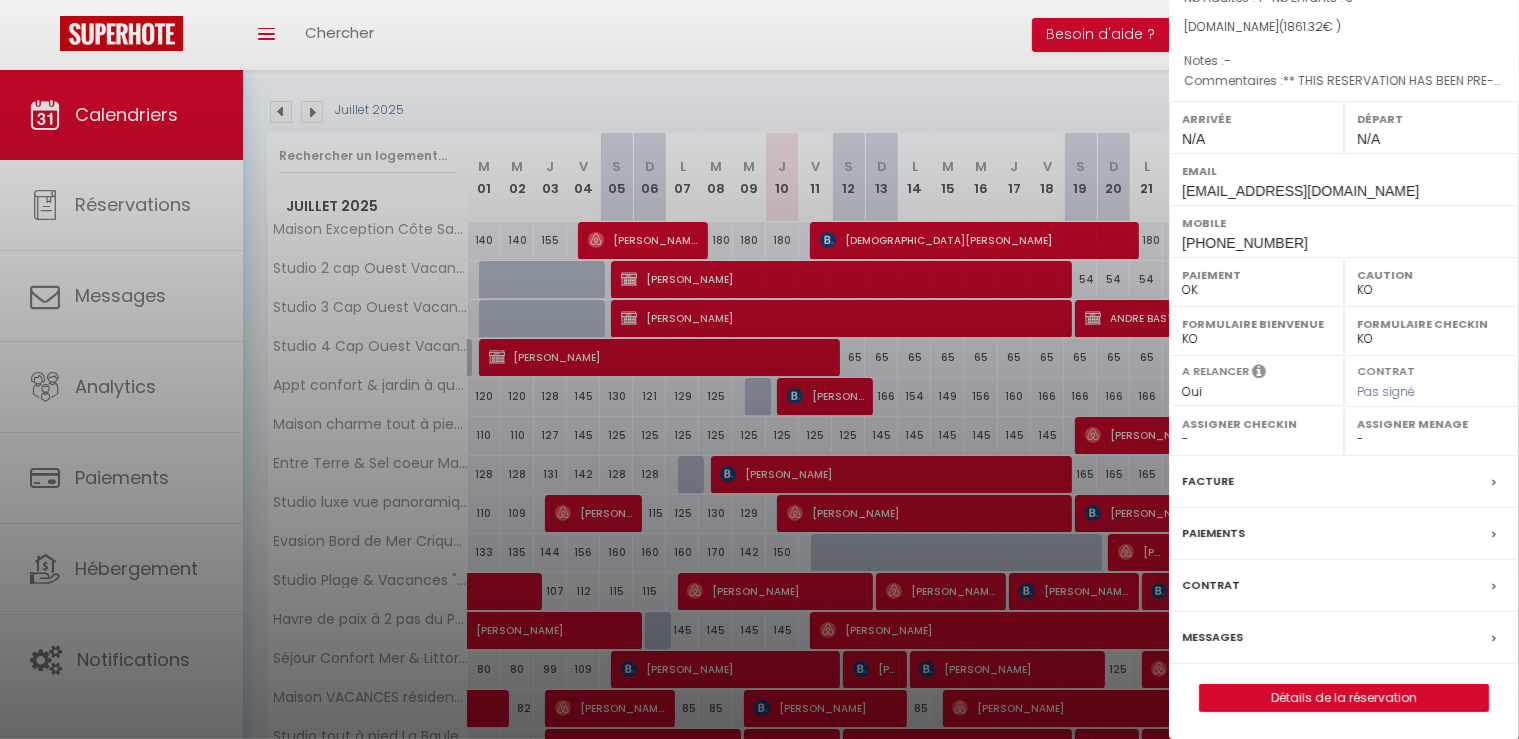 select on "49230" 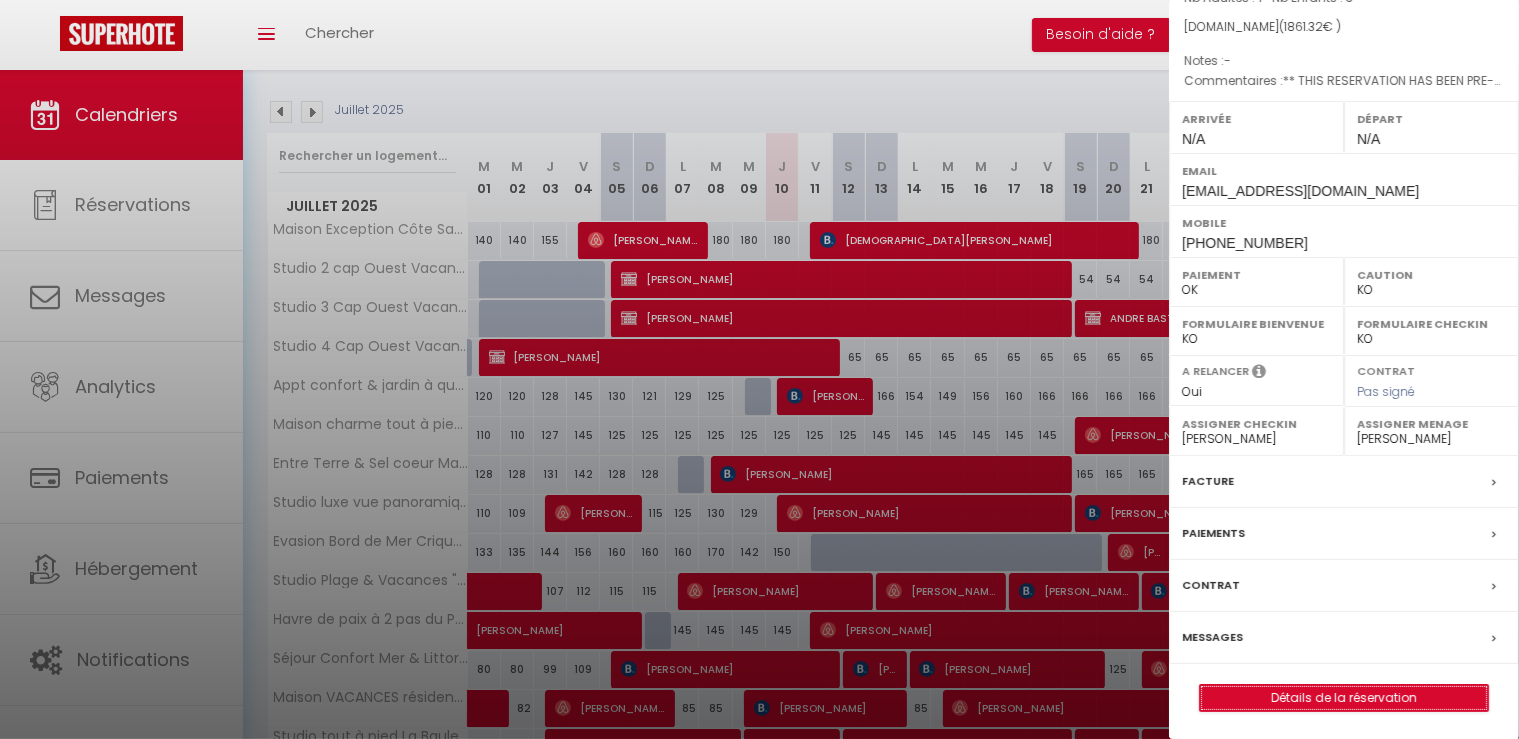 click on "Détails de la réservation" at bounding box center [1344, 698] 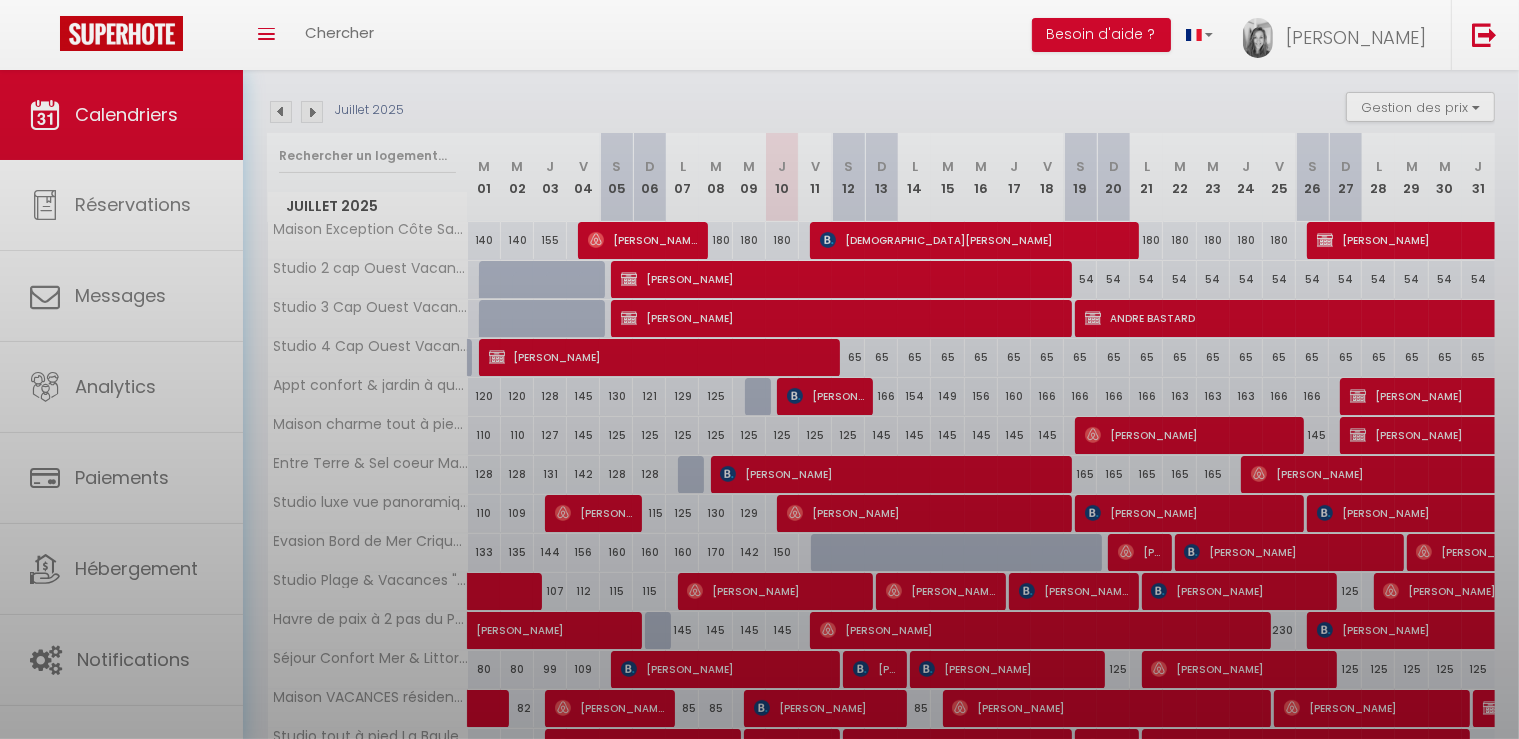 scroll, scrollTop: 0, scrollLeft: 0, axis: both 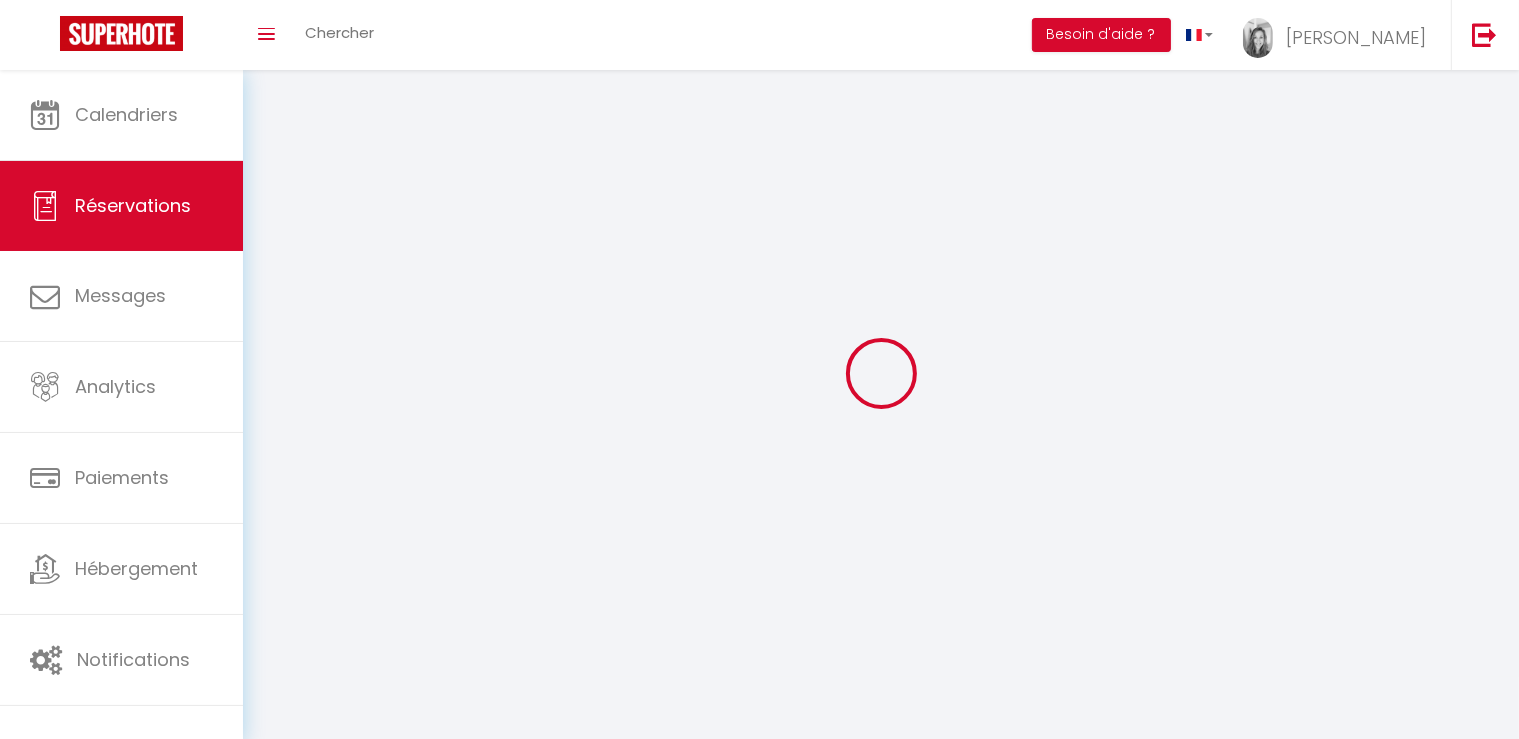 select 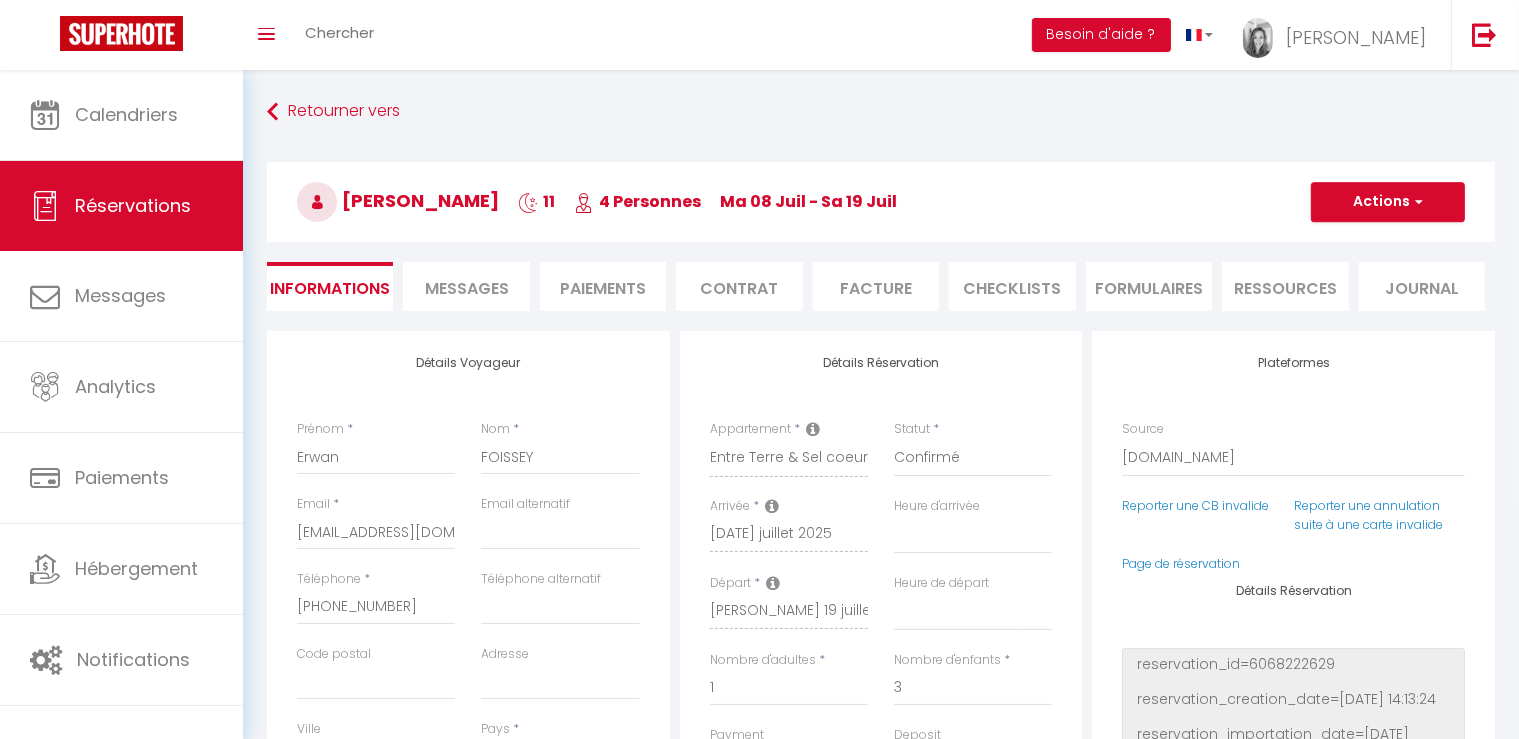 type on "58.08" 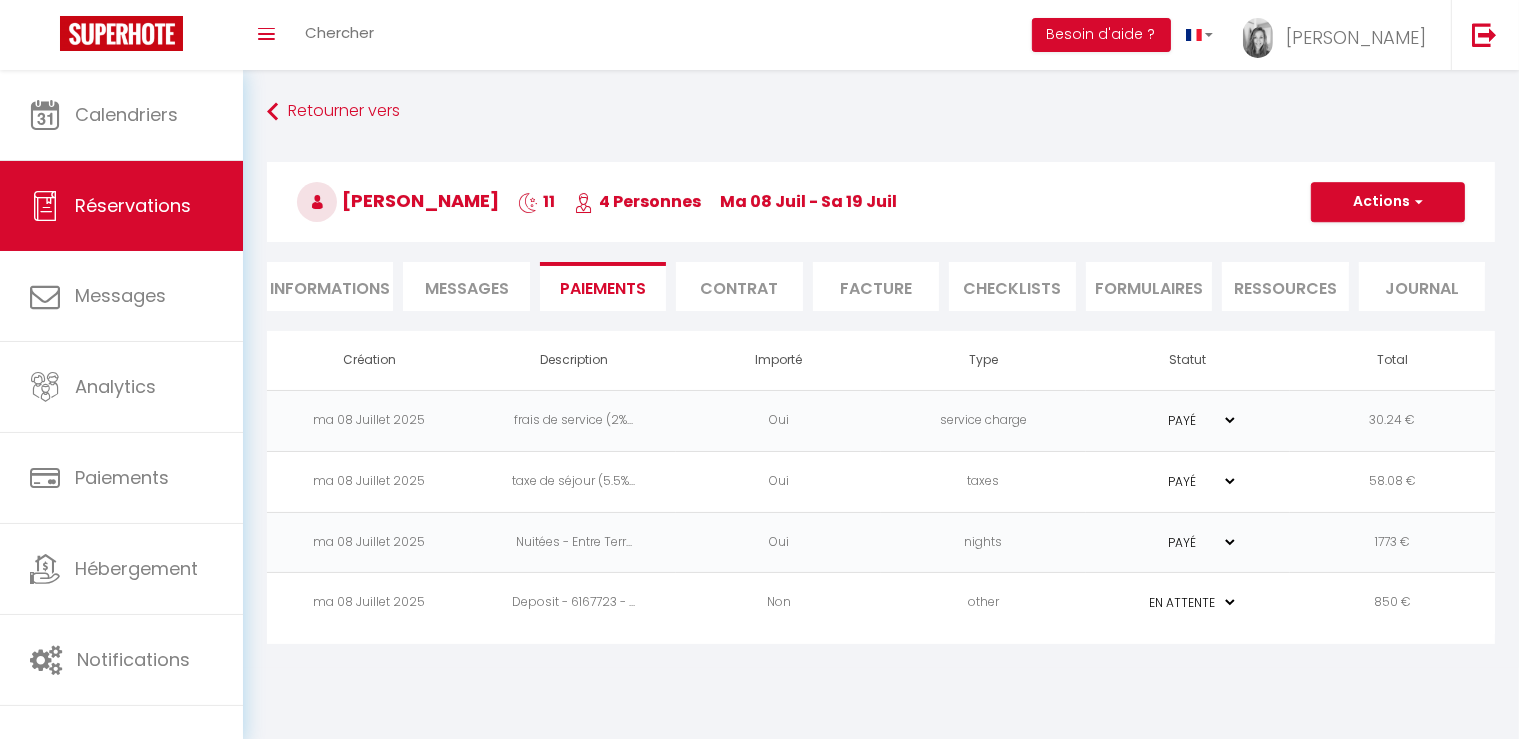 click on "Messages" at bounding box center [467, 288] 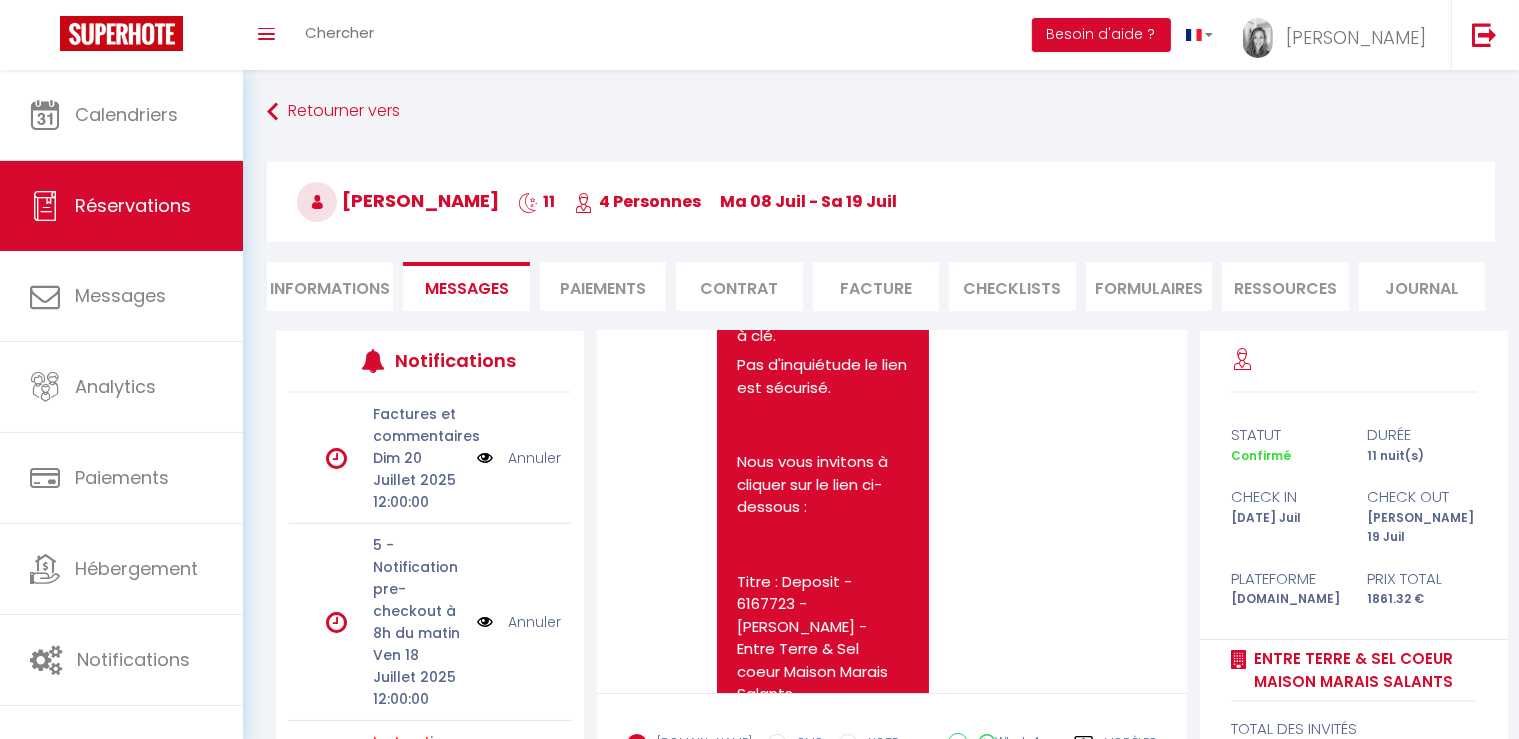 scroll, scrollTop: 1814, scrollLeft: 0, axis: vertical 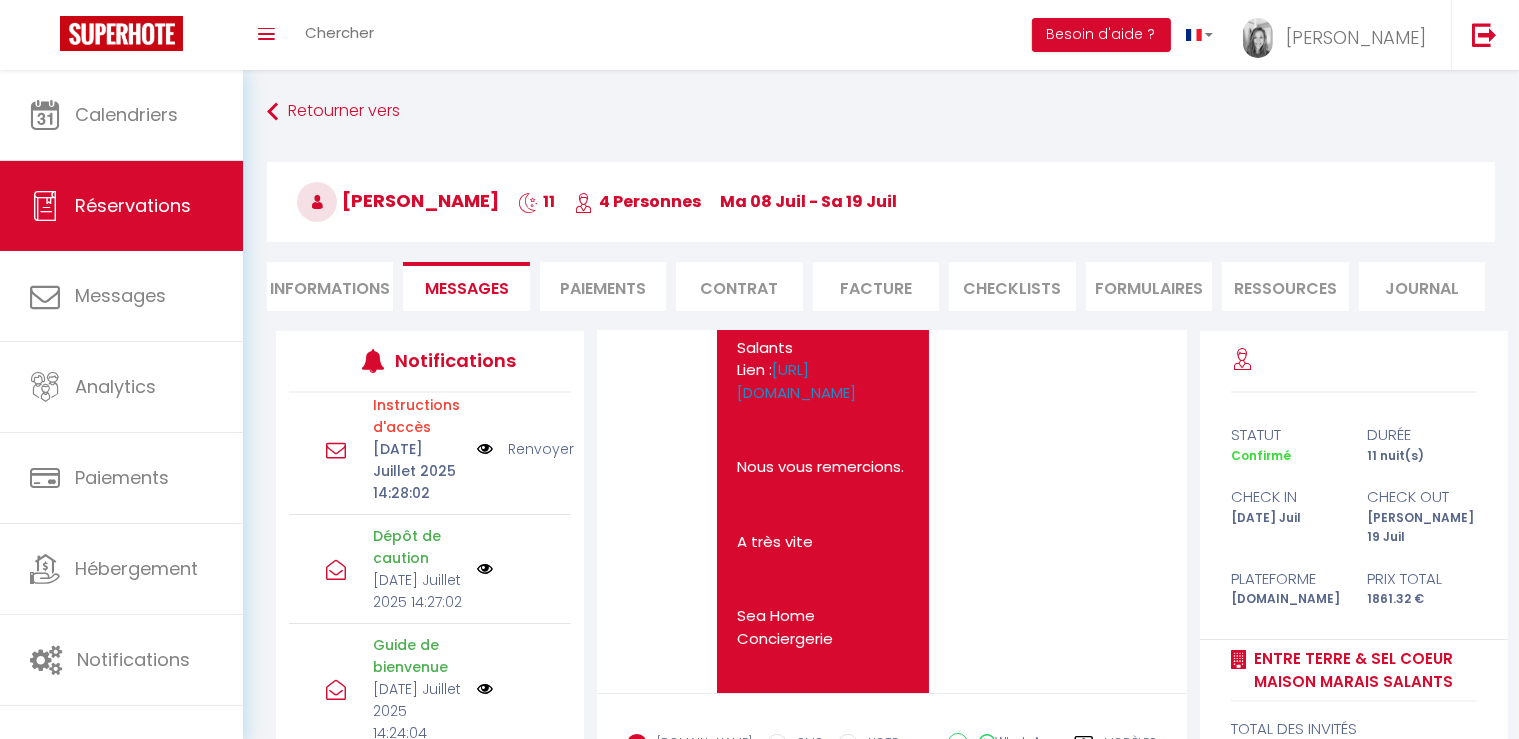 click at bounding box center (485, 569) 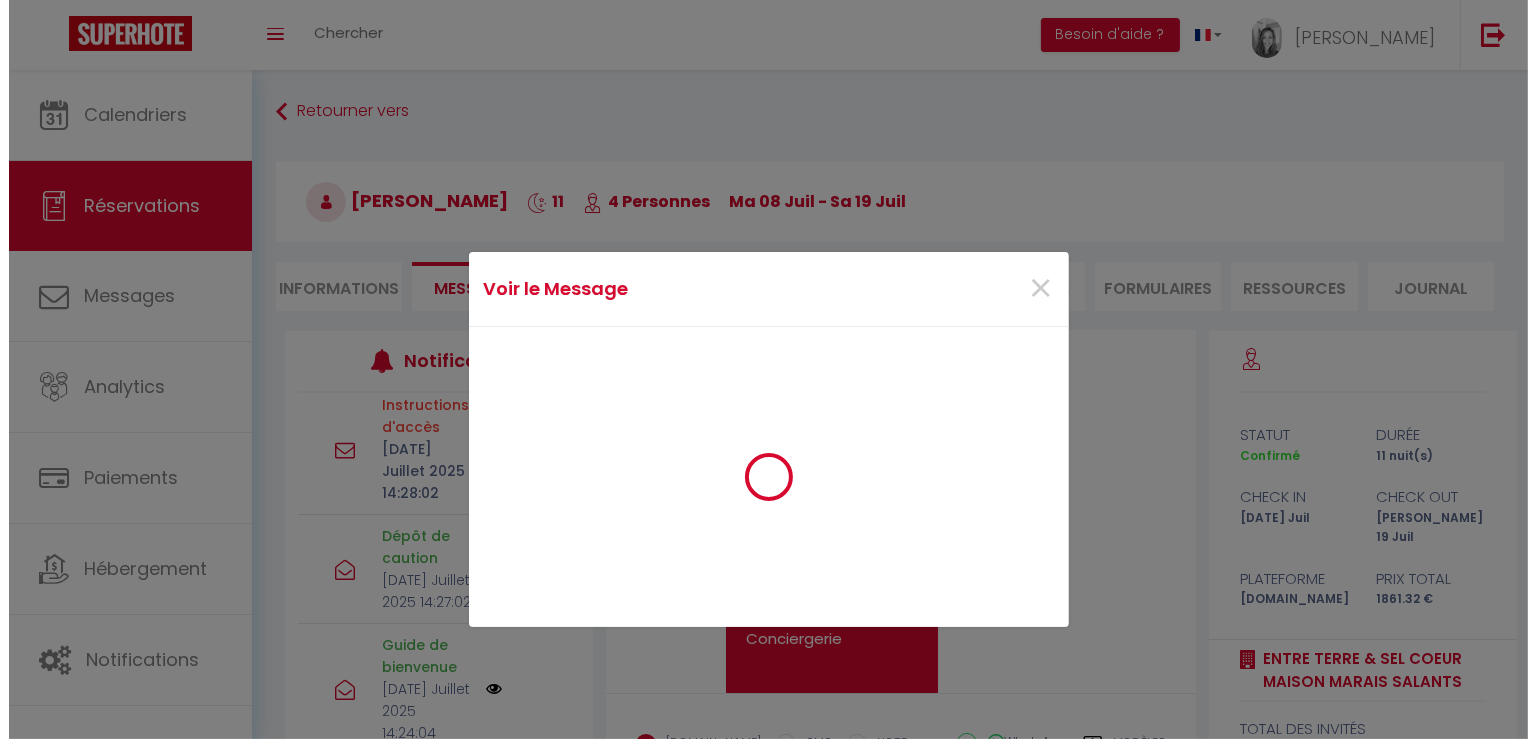 scroll, scrollTop: 1792, scrollLeft: 0, axis: vertical 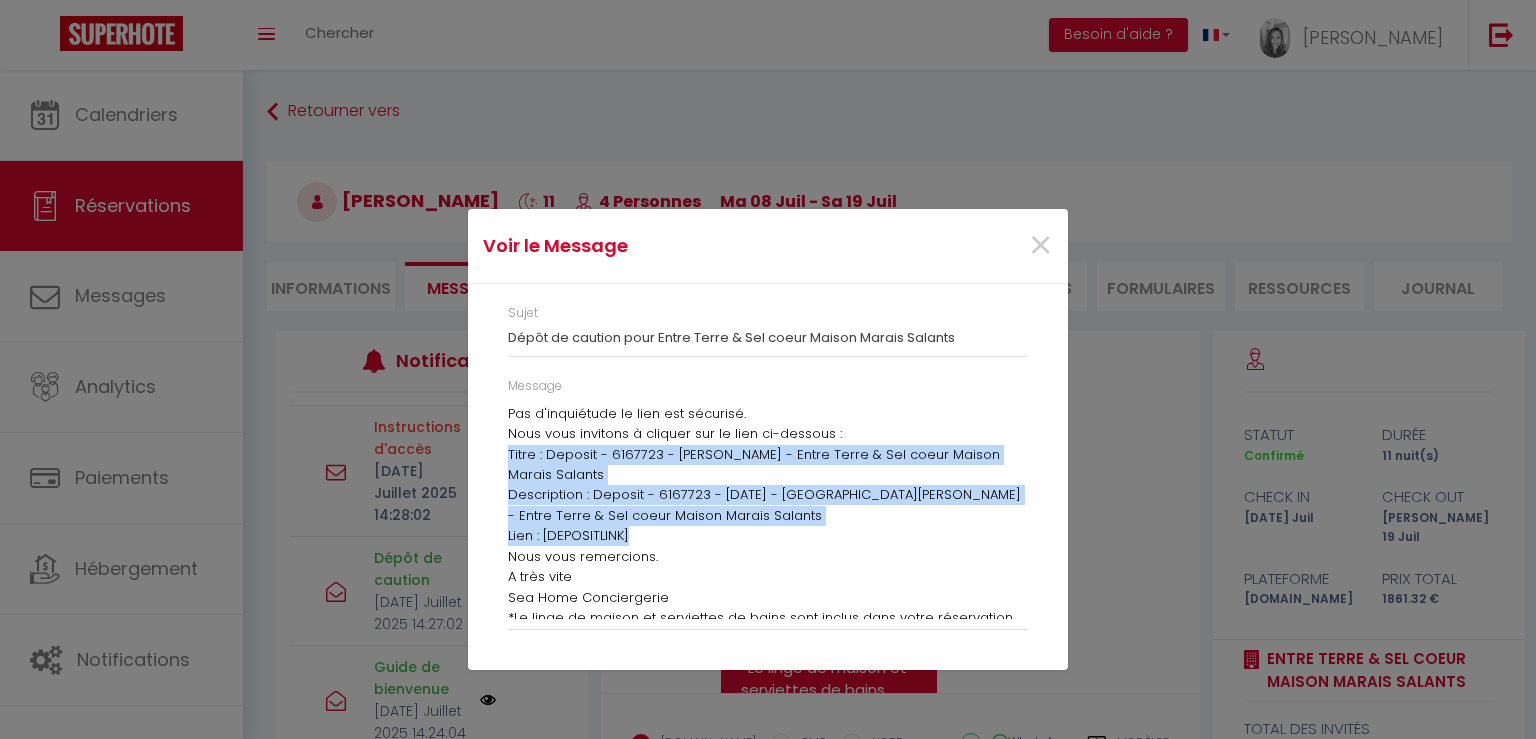 drag, startPoint x: 510, startPoint y: 450, endPoint x: 634, endPoint y: 543, distance: 155 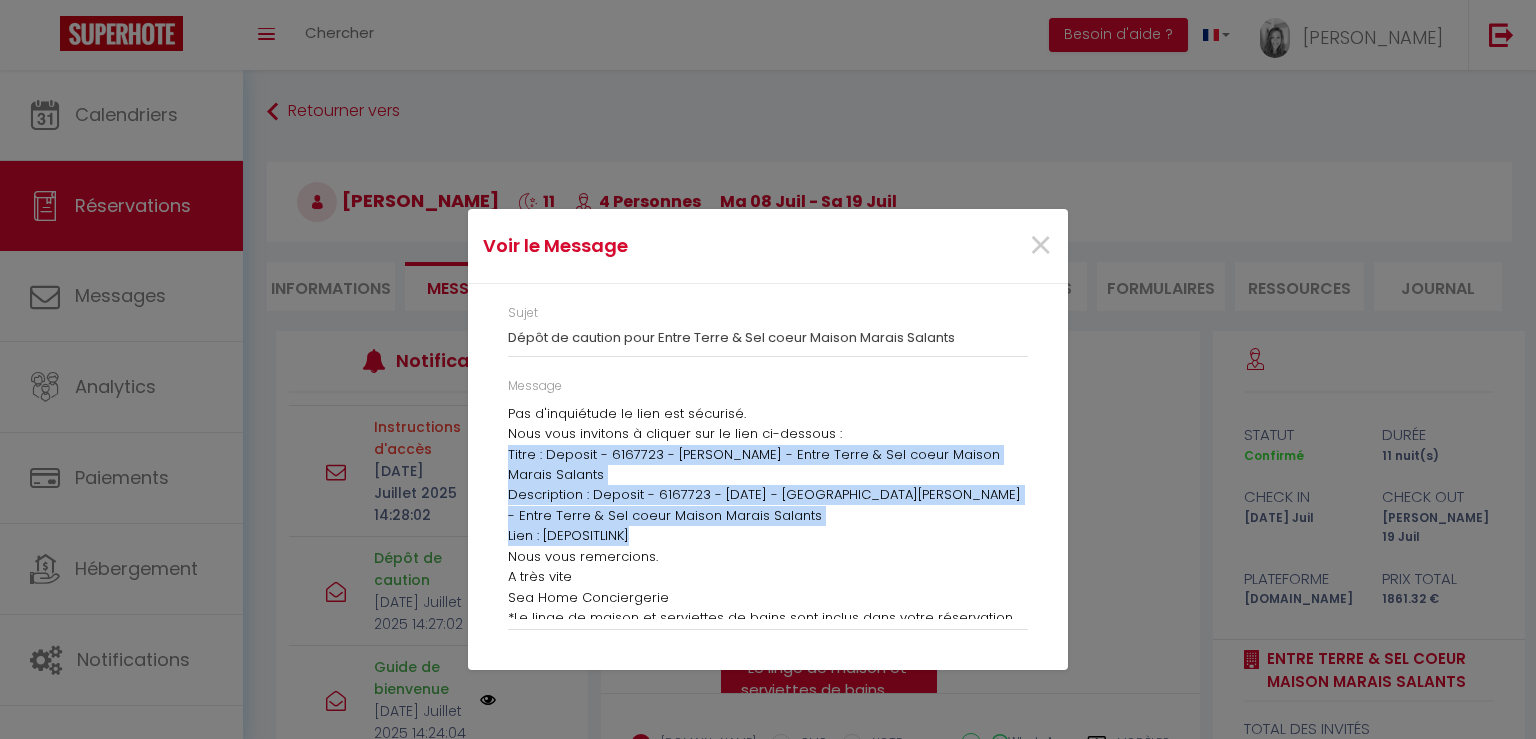copy on "Titre : Deposit - 6167723 - [PERSON_NAME] - Entre Terre & Sel  coeur Maison Marais Salants Description : Deposit - 6167723 - [DATE] - [GEOGRAPHIC_DATA][PERSON_NAME] - [GEOGRAPHIC_DATA] [GEOGRAPHIC_DATA] Salants [GEOGRAPHIC_DATA] : [DEPOSITLINK]" 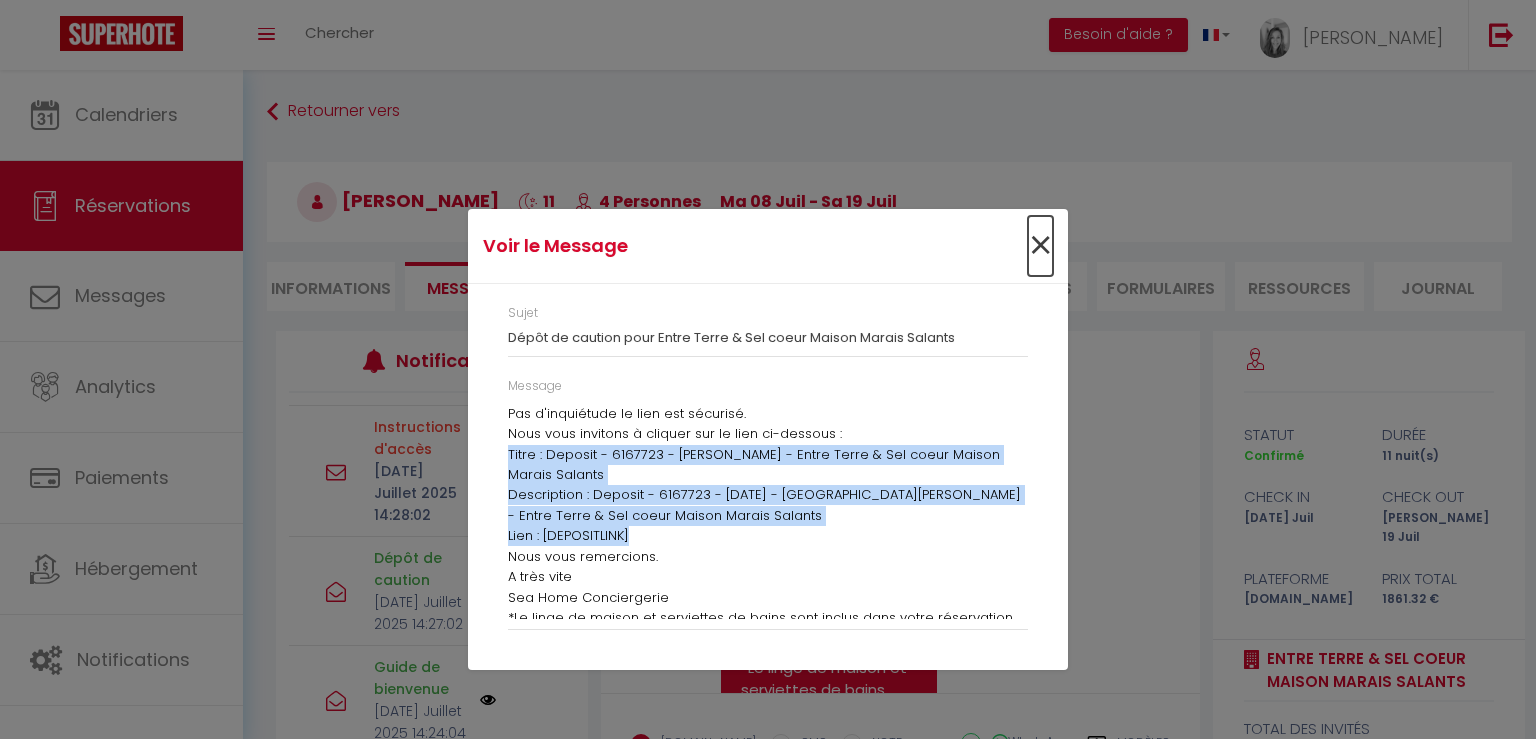click on "×" at bounding box center [1040, 246] 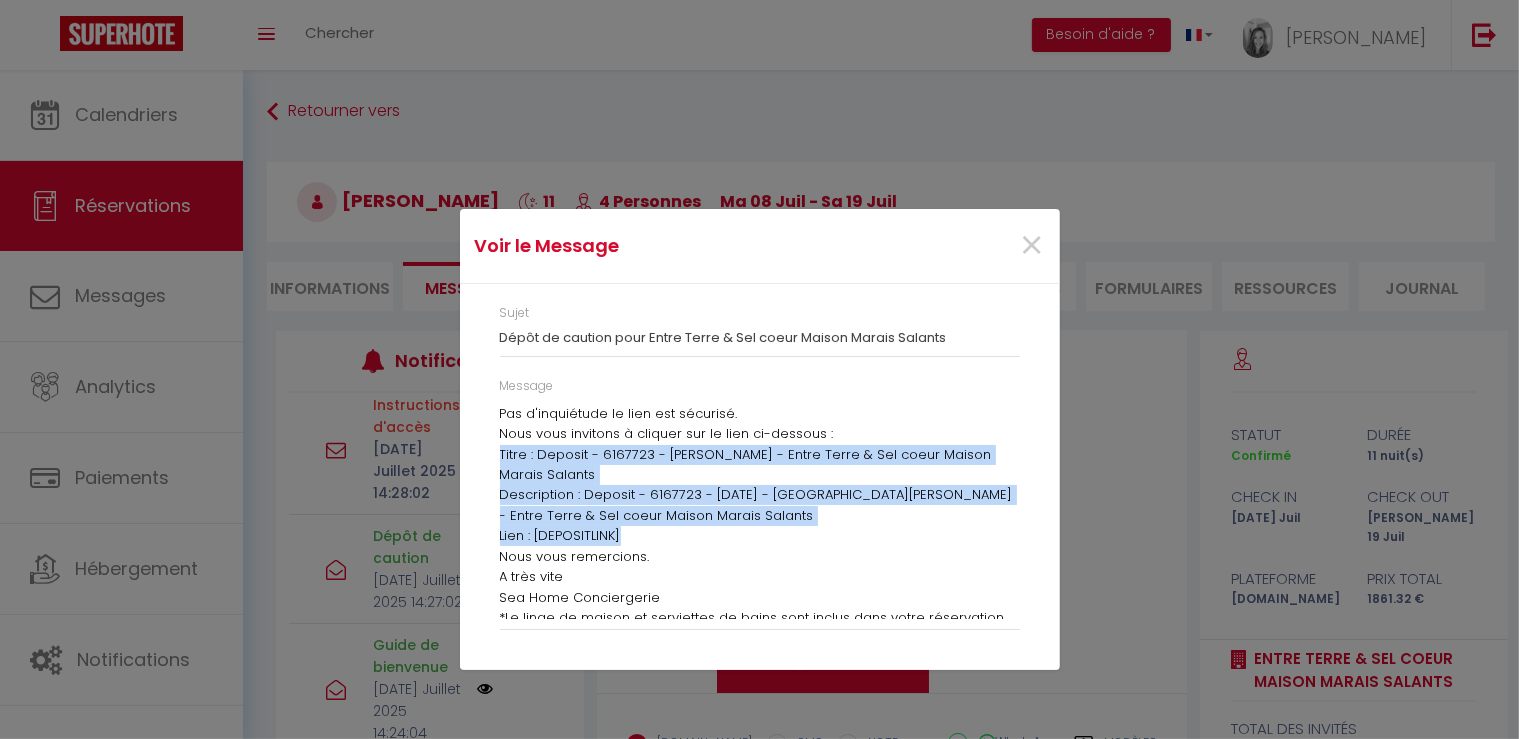 scroll, scrollTop: 1814, scrollLeft: 0, axis: vertical 